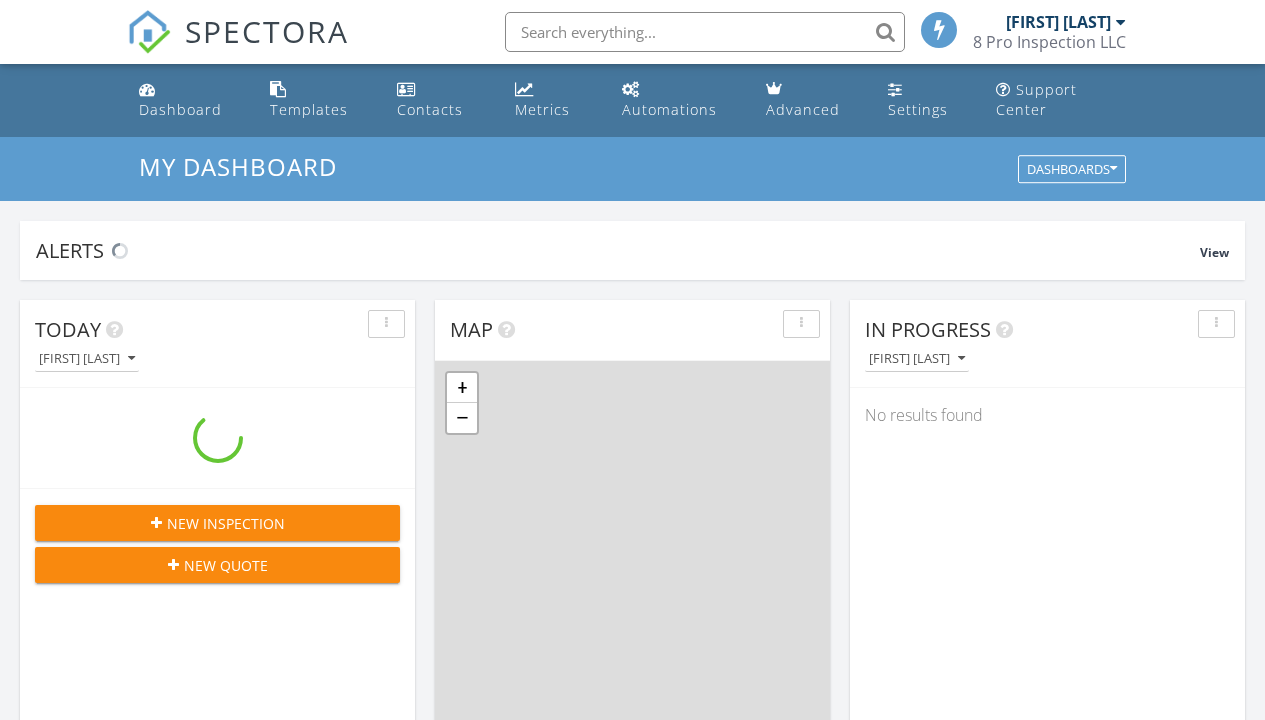 click at bounding box center [1121, 22] 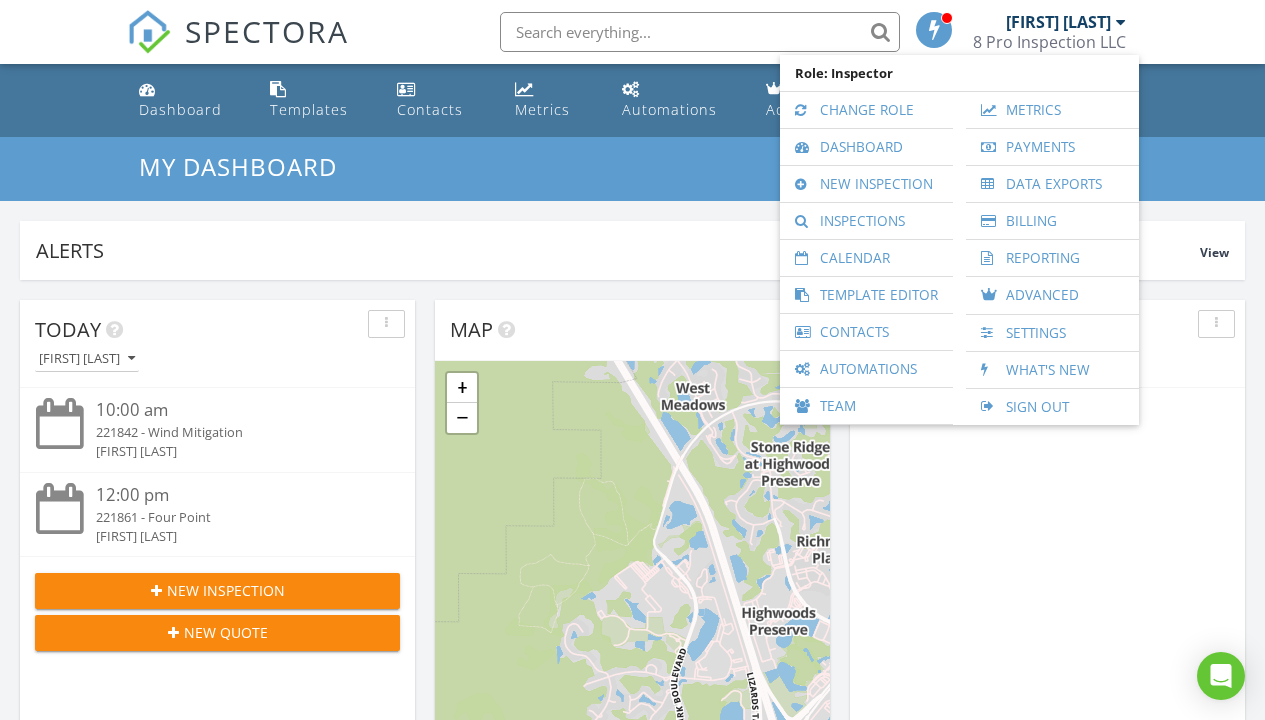 scroll, scrollTop: 0, scrollLeft: 0, axis: both 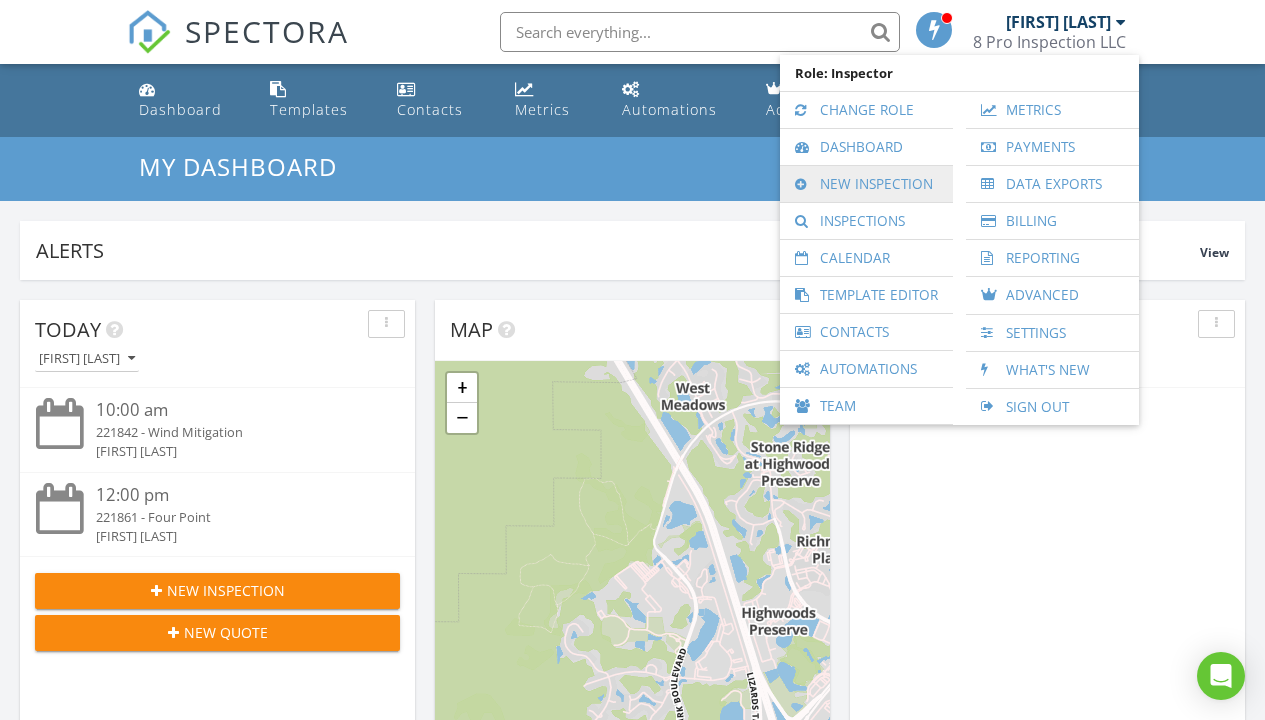 click on "New Inspection" at bounding box center (866, 184) 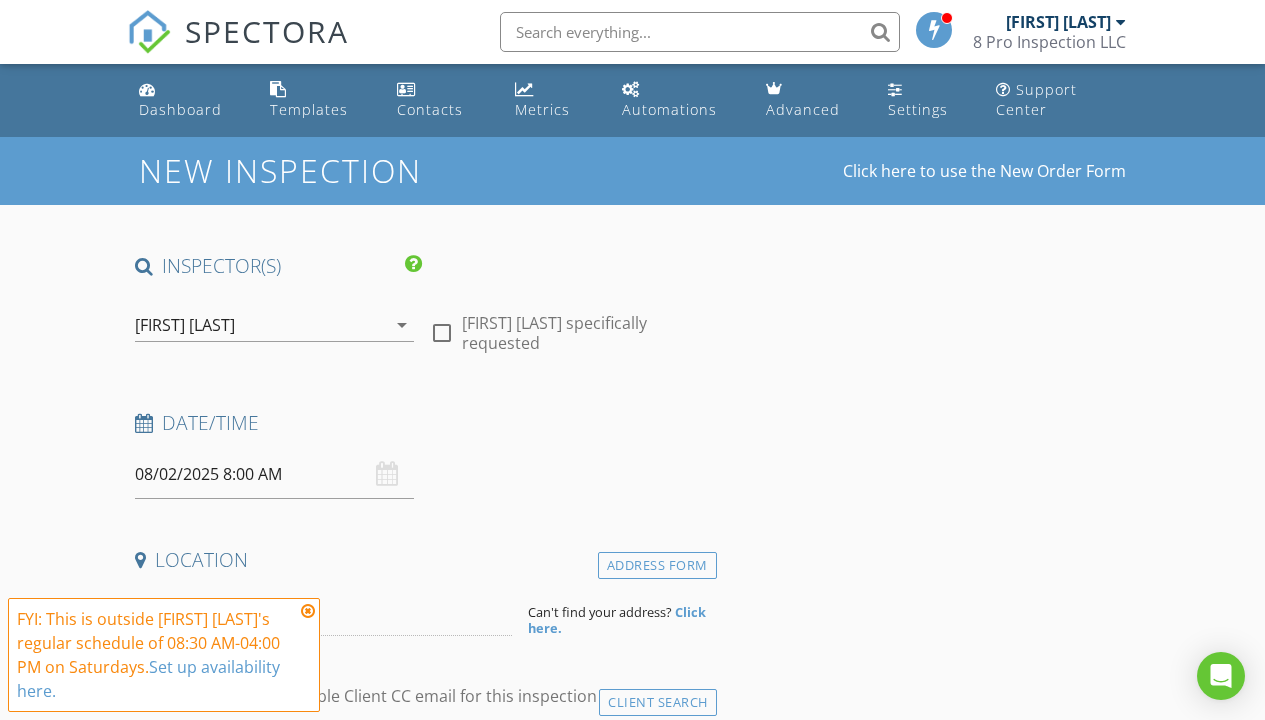 scroll, scrollTop: 0, scrollLeft: 0, axis: both 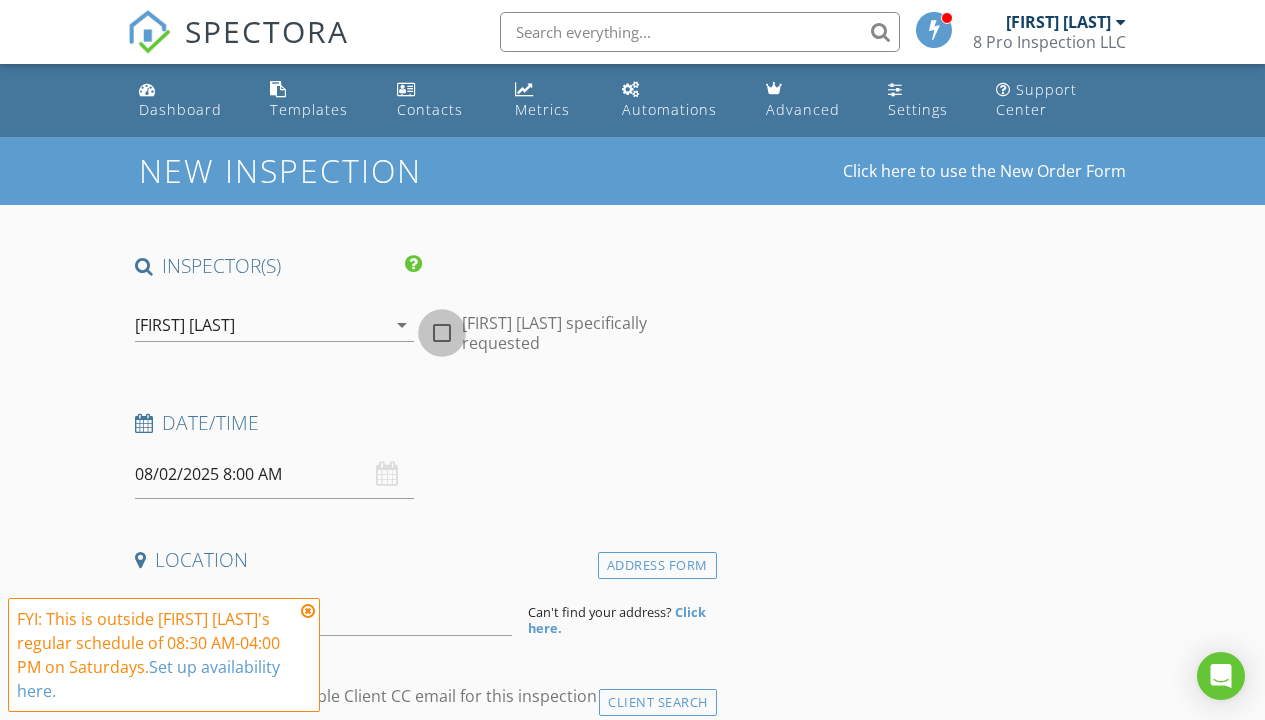 click at bounding box center (442, 333) 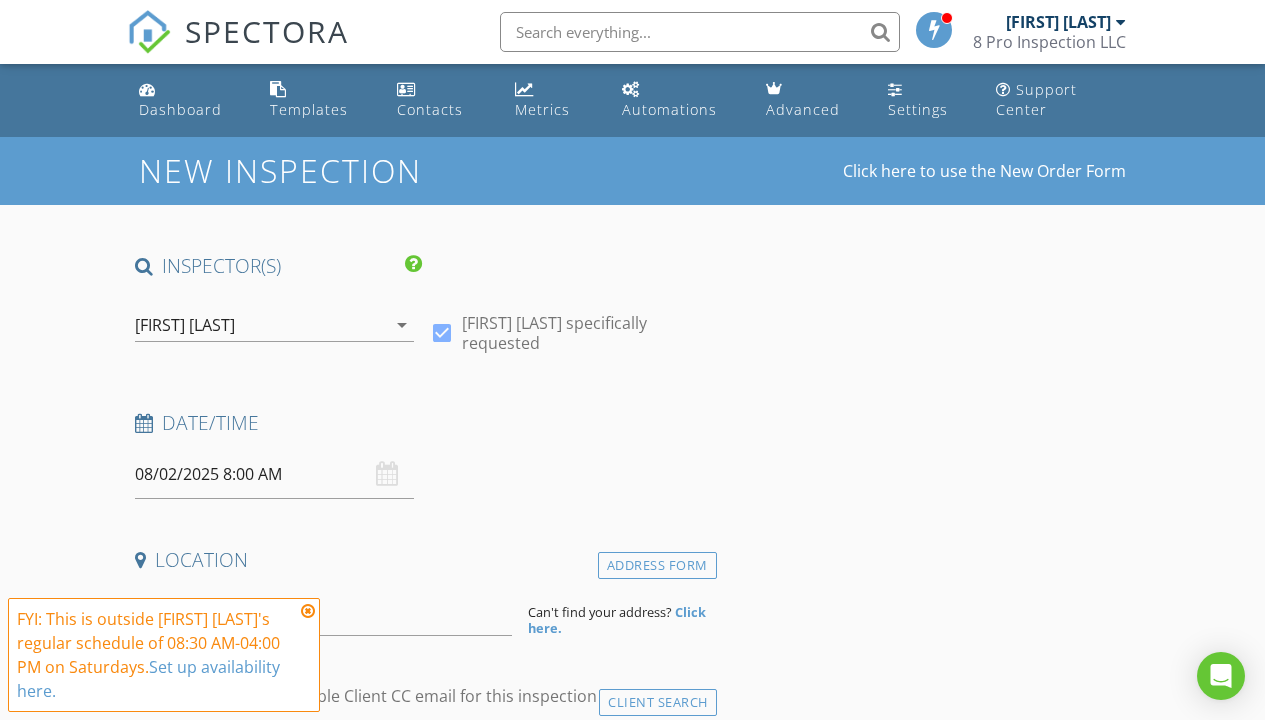 click on "08/02/2025 8:00 AM" at bounding box center [274, 474] 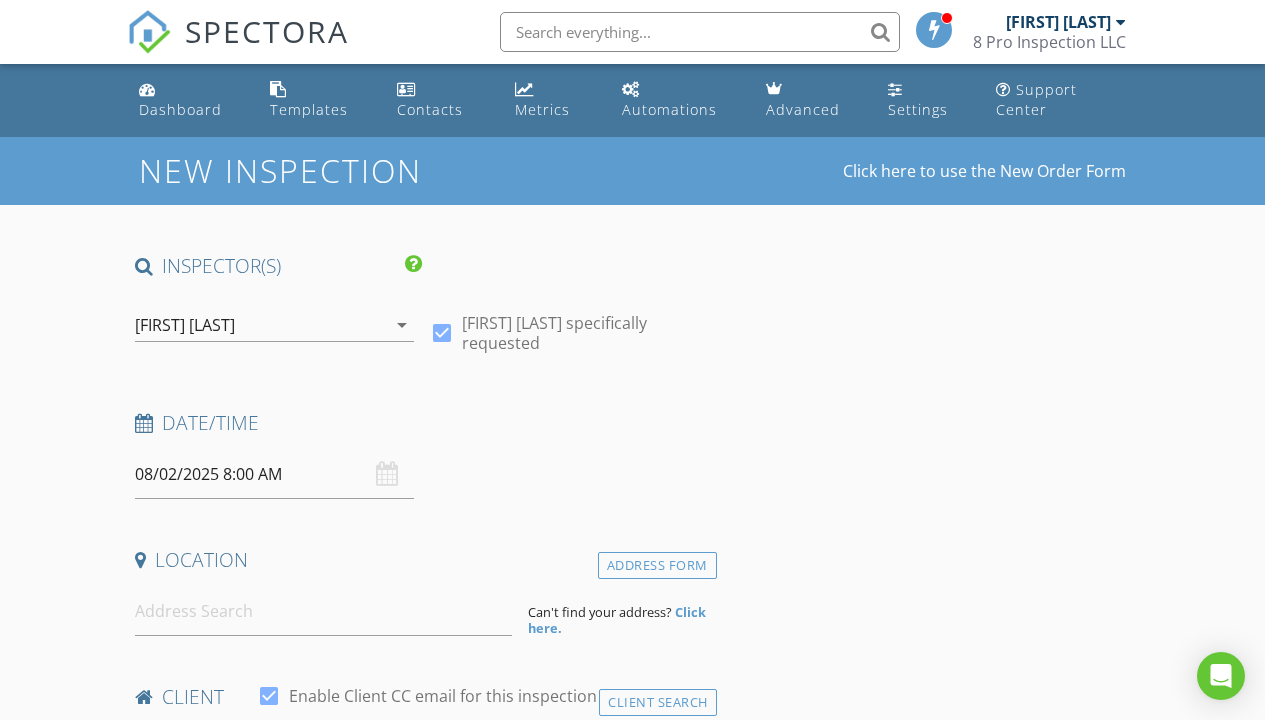 click on "08/02/2025 8:00 AM" at bounding box center (274, 474) 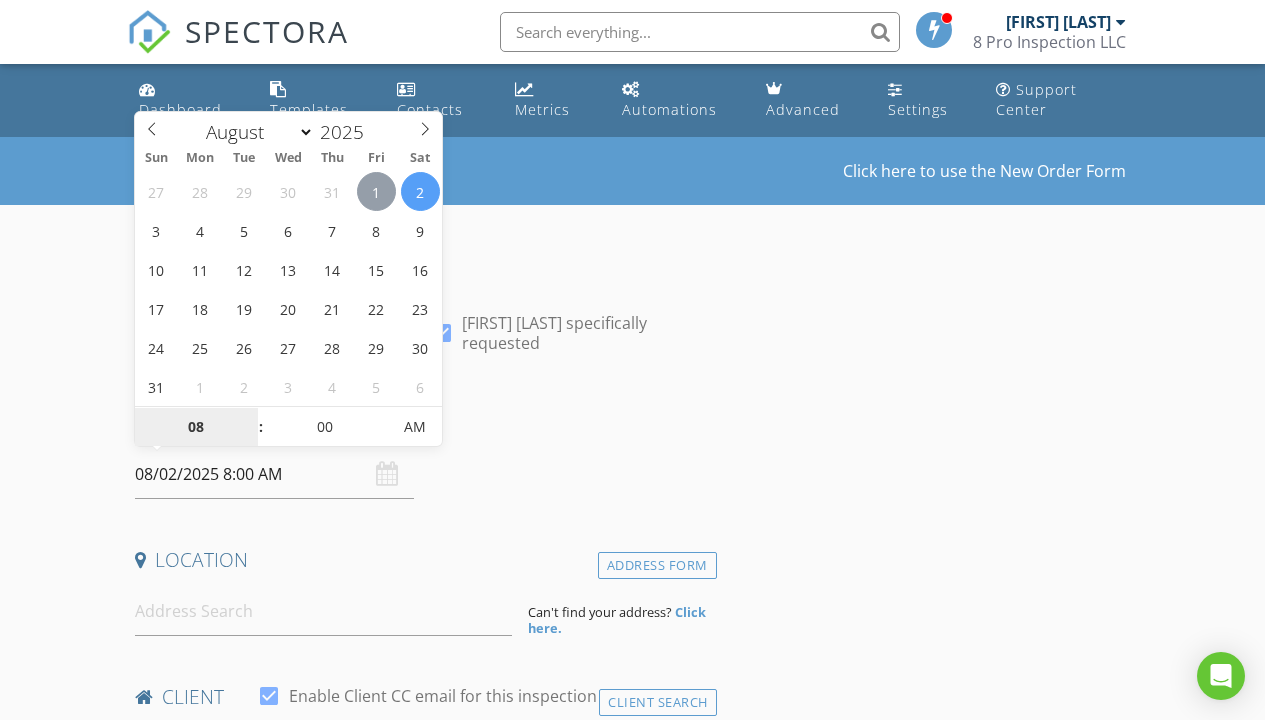 type on "08/01/2025 8:00 AM" 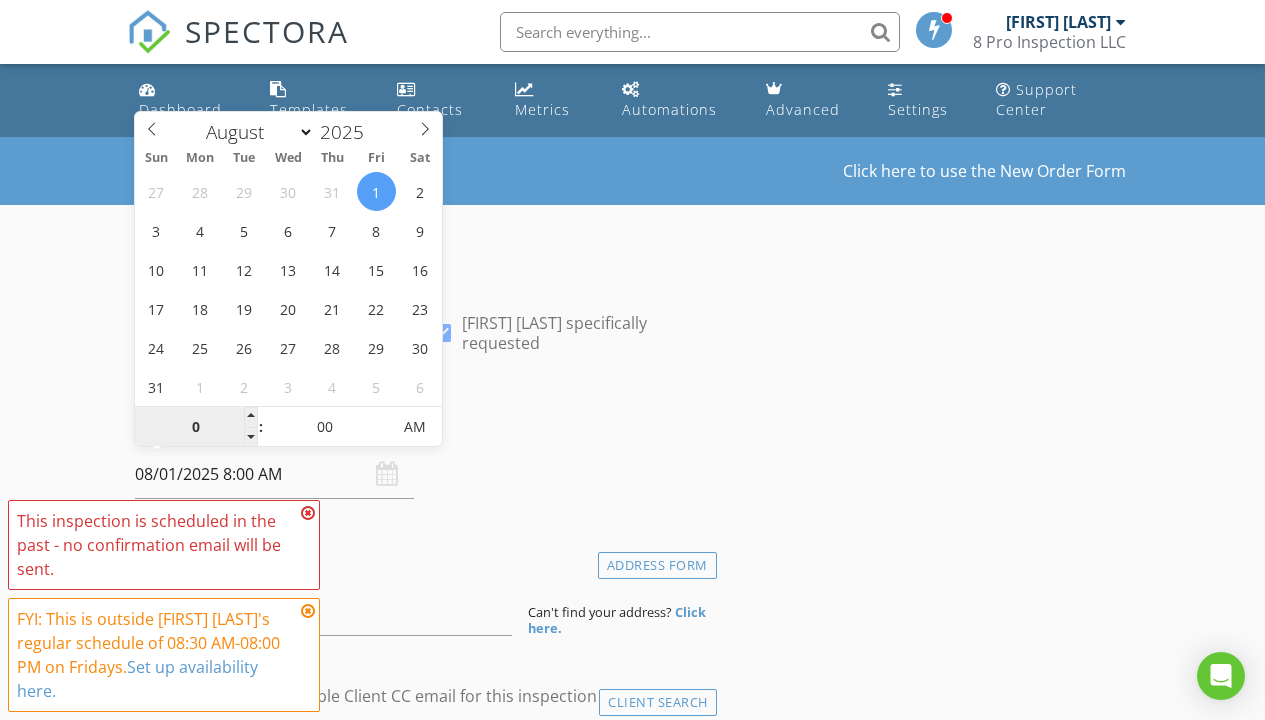 type on "05" 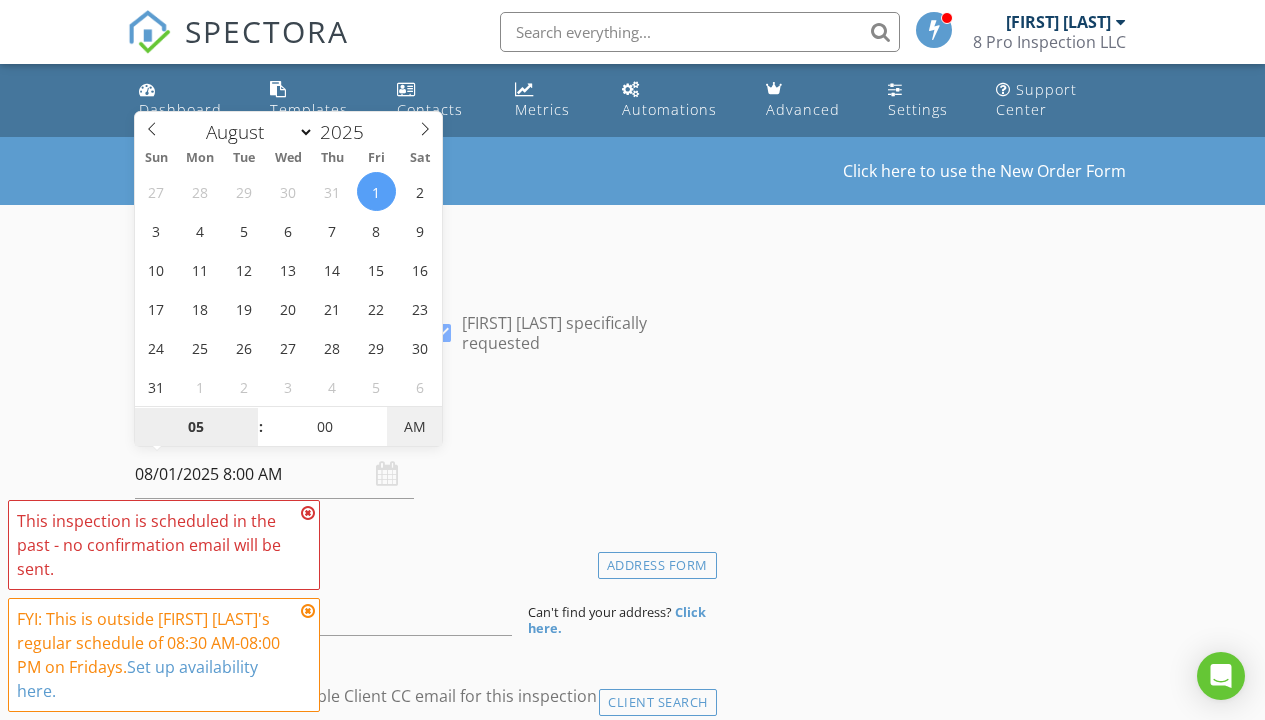 type on "08/01/2025 5:00 PM" 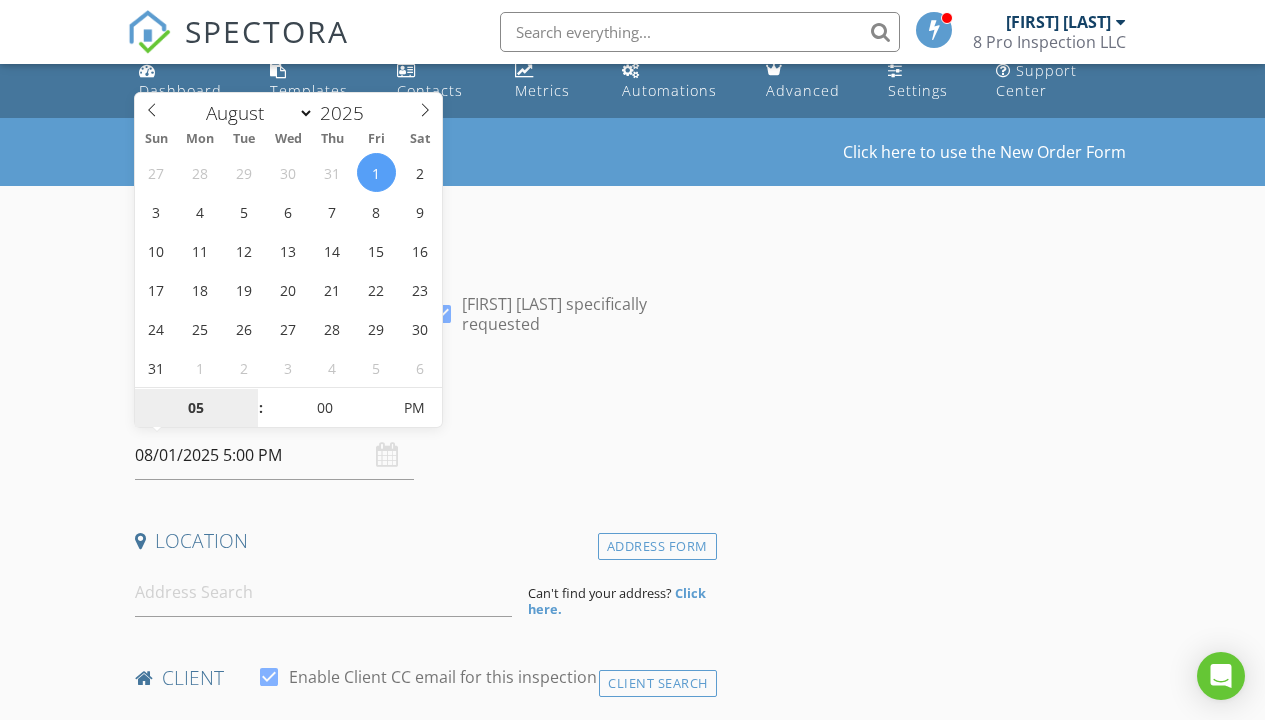 scroll, scrollTop: 115, scrollLeft: 0, axis: vertical 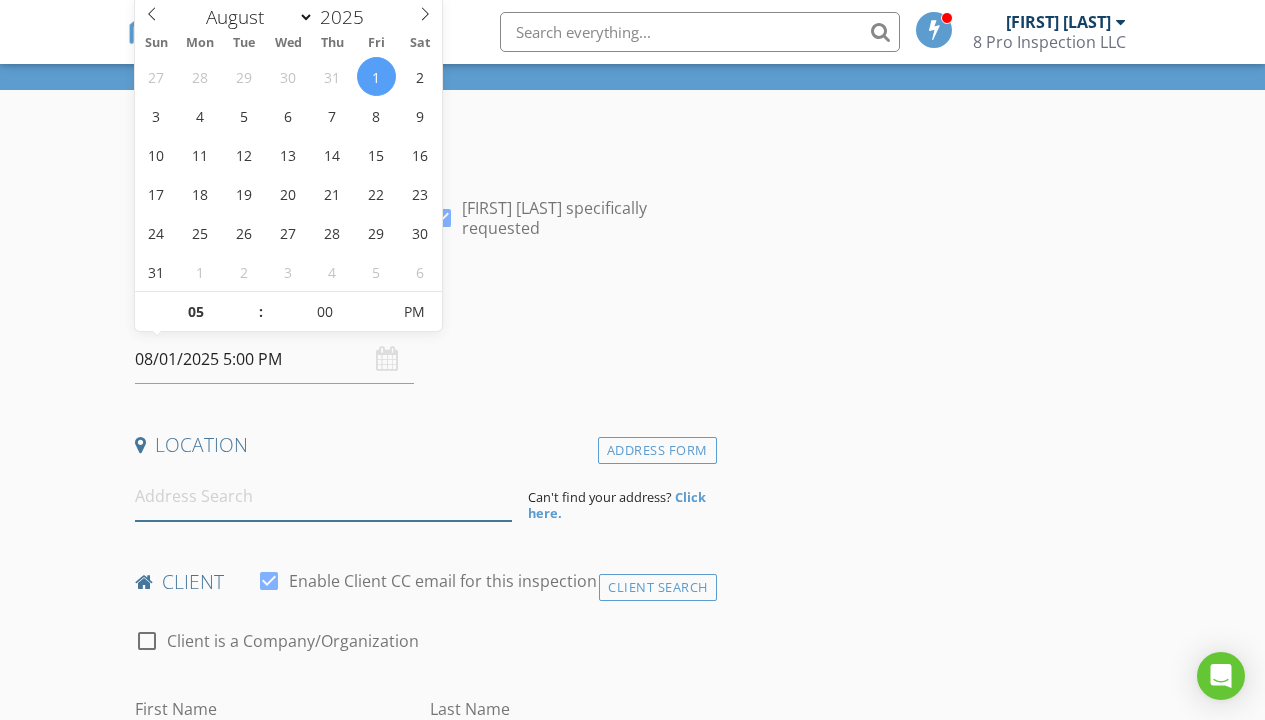 click at bounding box center [324, 496] 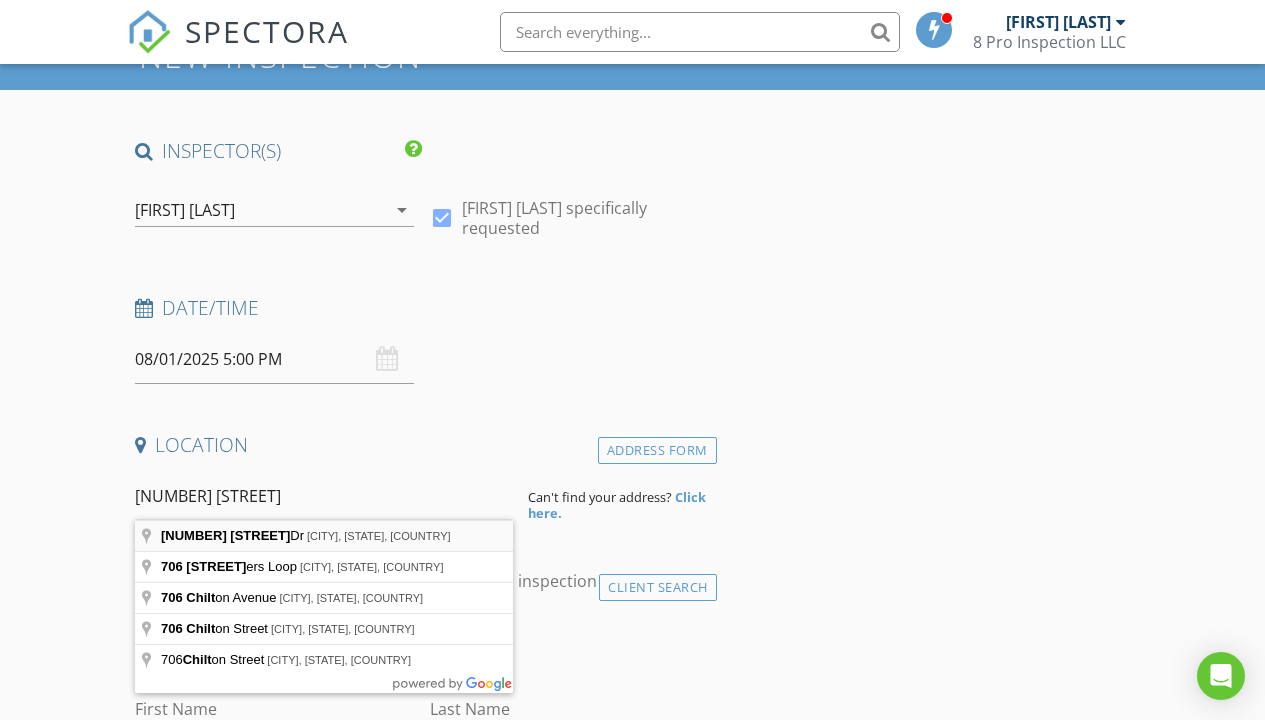 type on "706 Chilt Dr, Brandon, FL, USA" 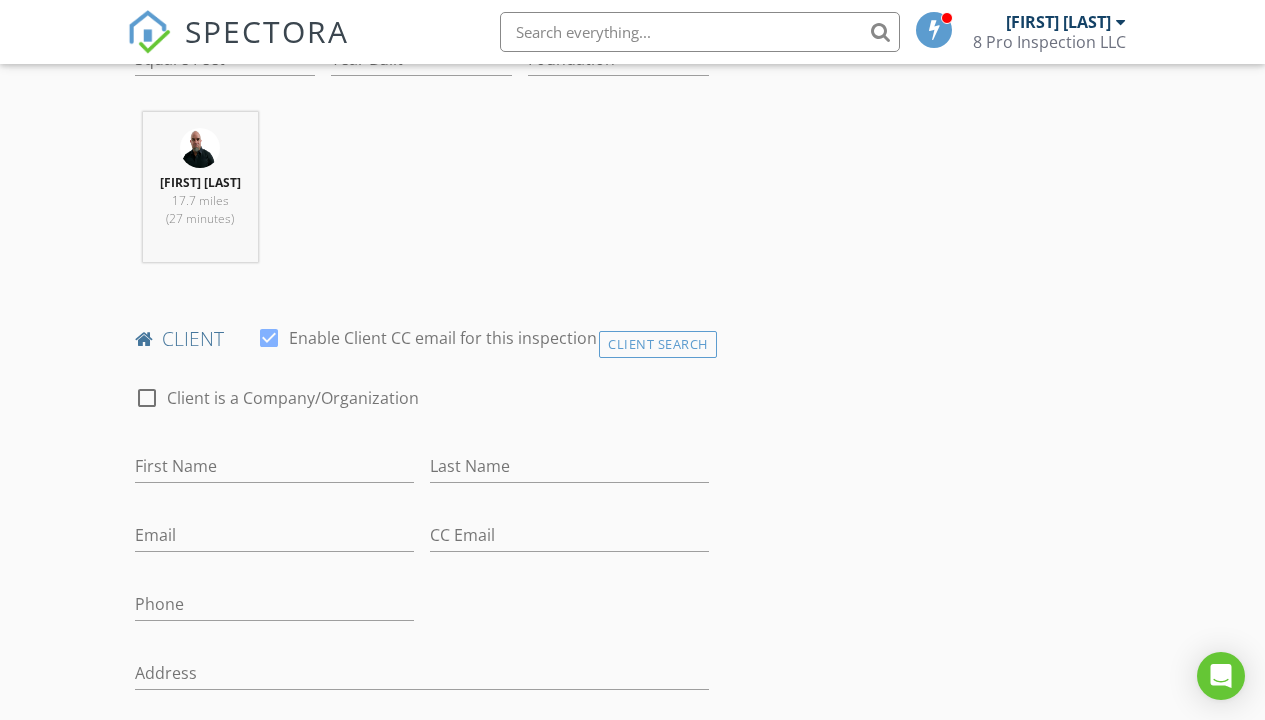 scroll, scrollTop: 804, scrollLeft: 0, axis: vertical 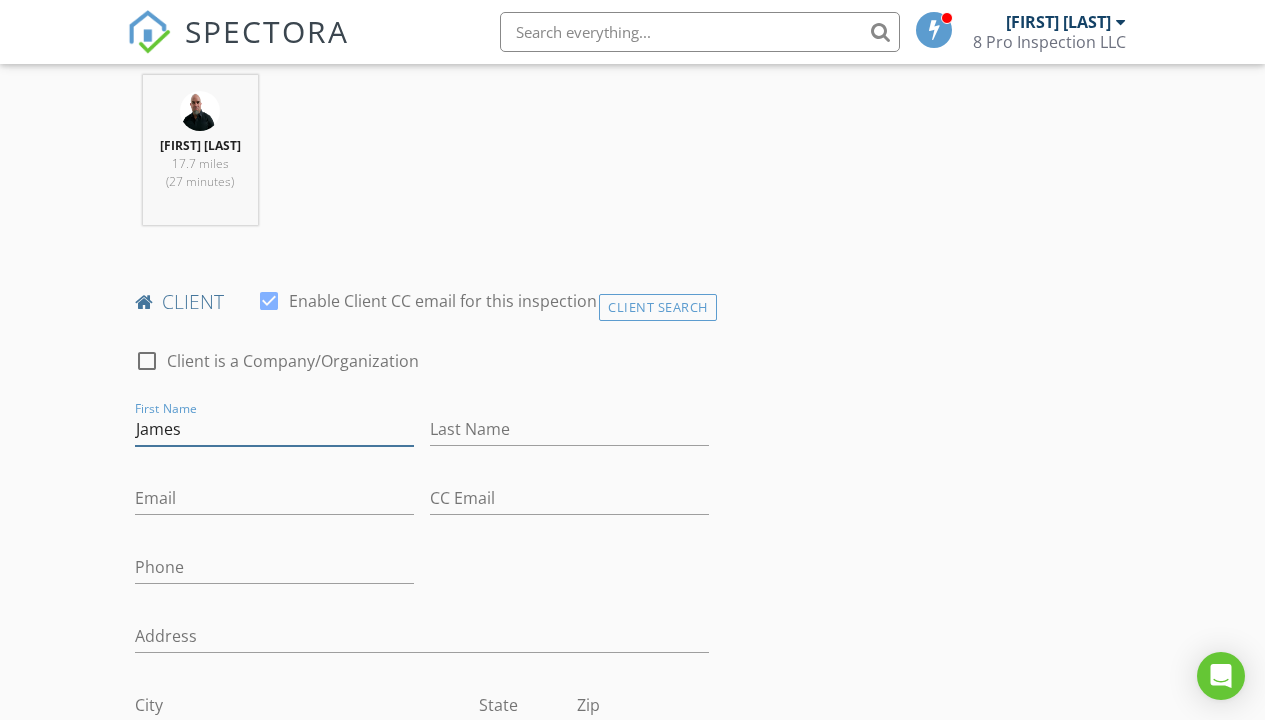type on "James" 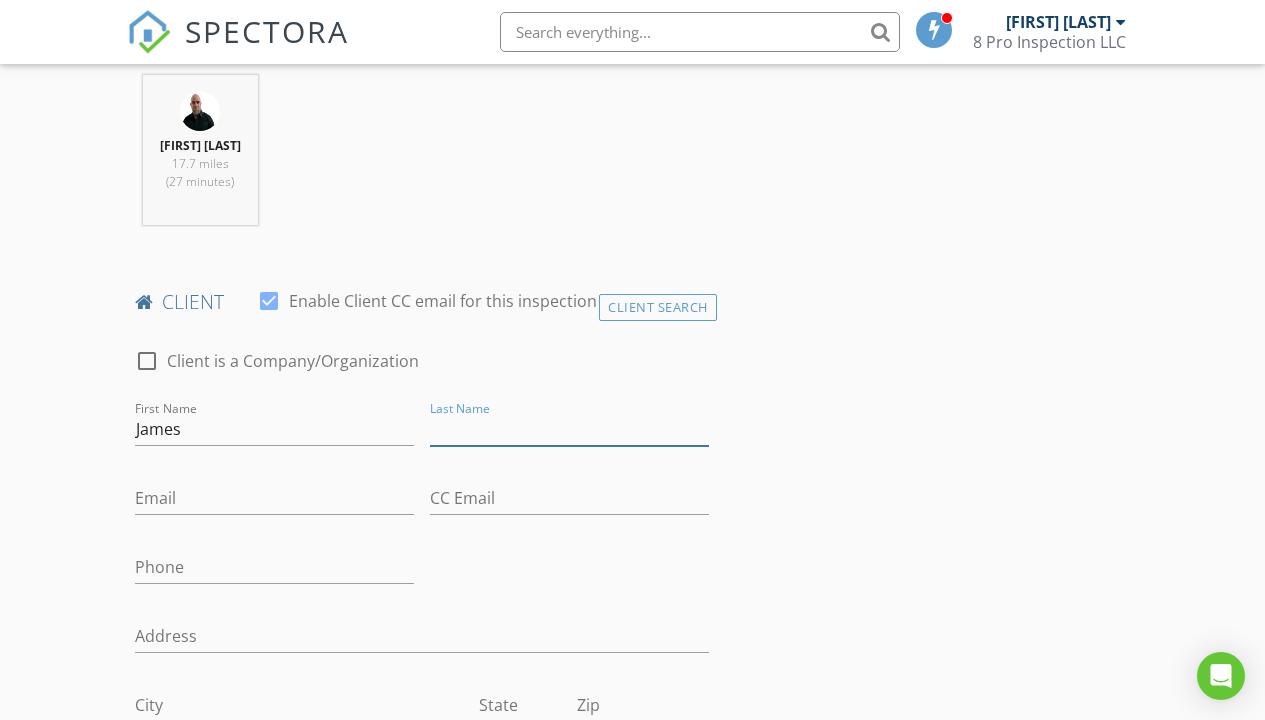 type on "I" 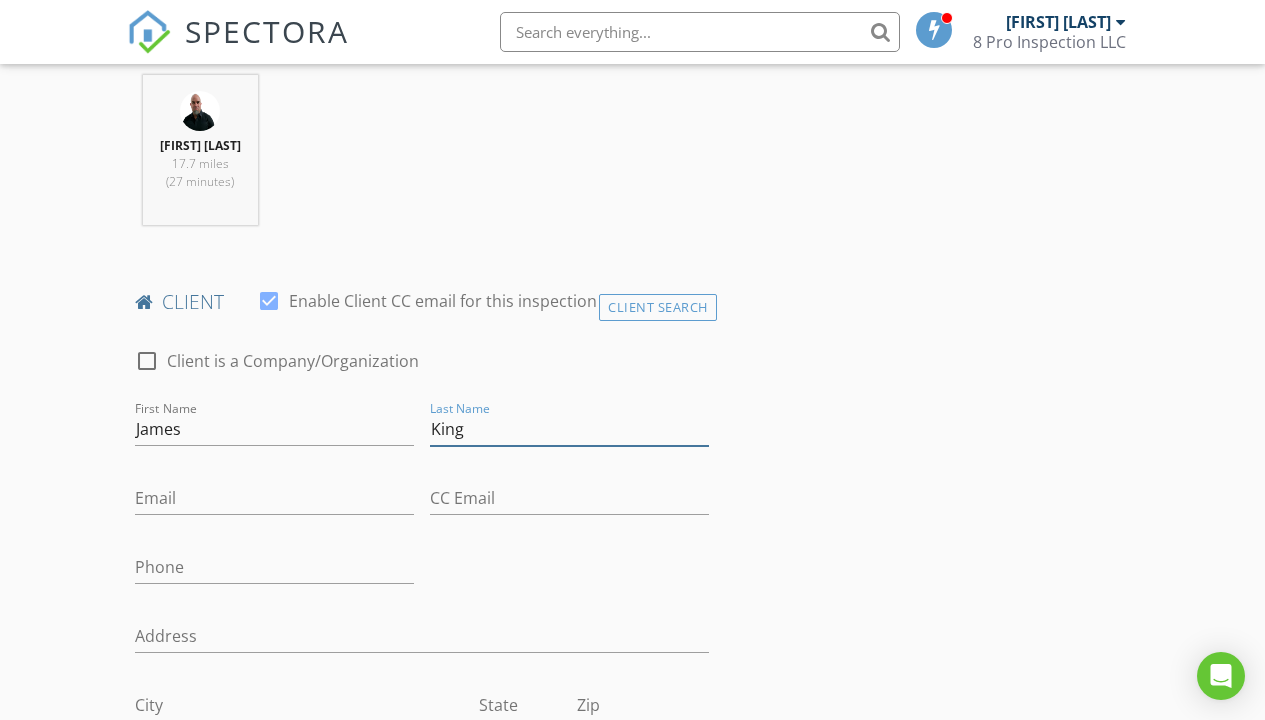 type on "King" 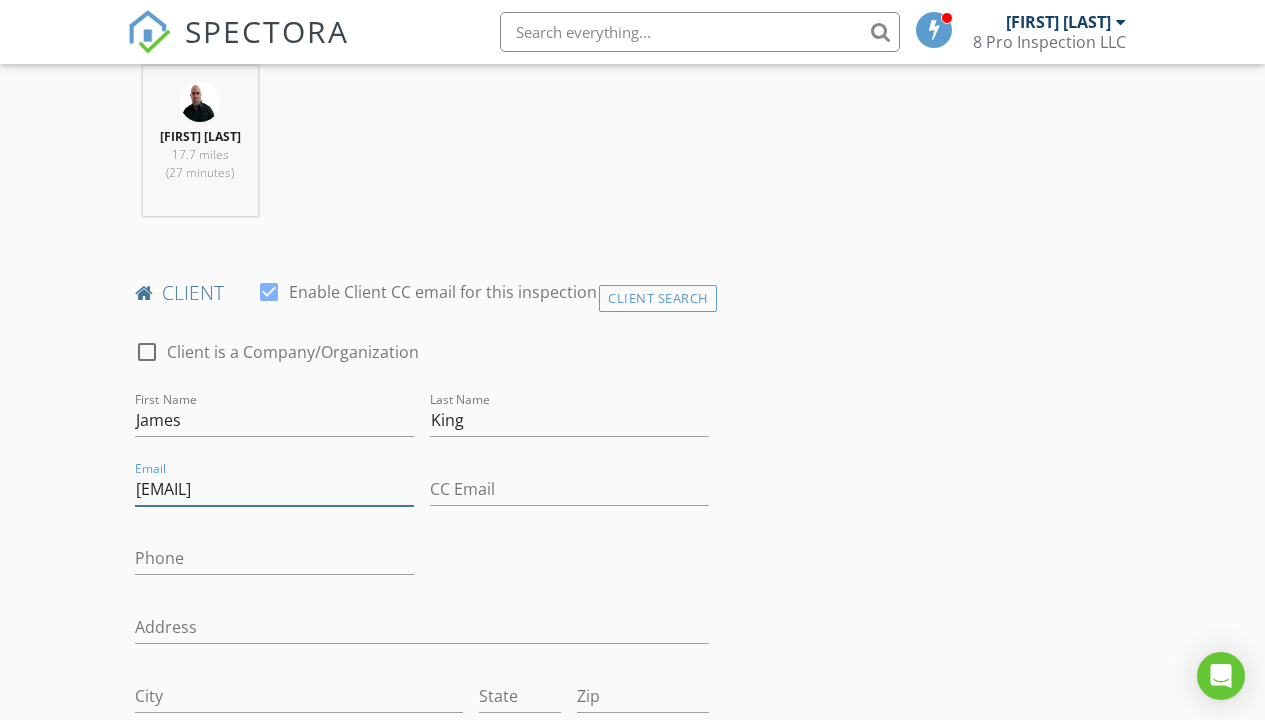 scroll, scrollTop: 829, scrollLeft: 0, axis: vertical 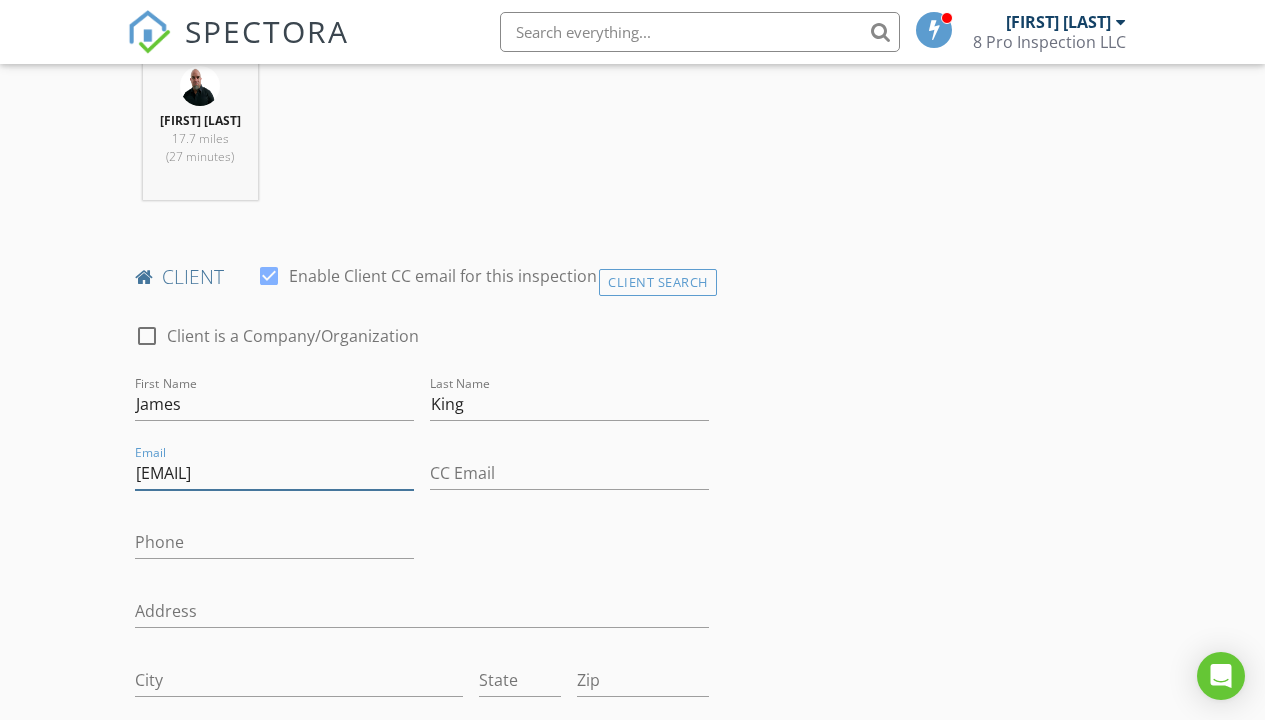 type on "[USERNAME]@[DOMAIN]" 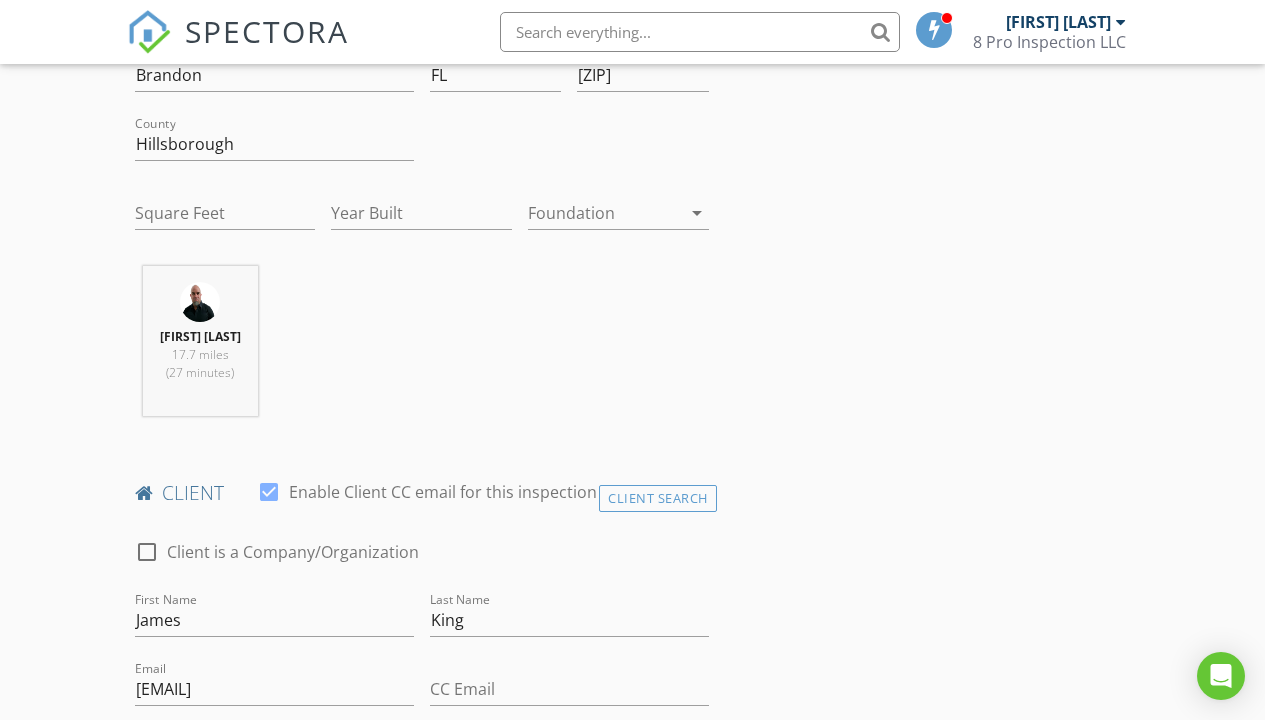 scroll, scrollTop: 453, scrollLeft: 0, axis: vertical 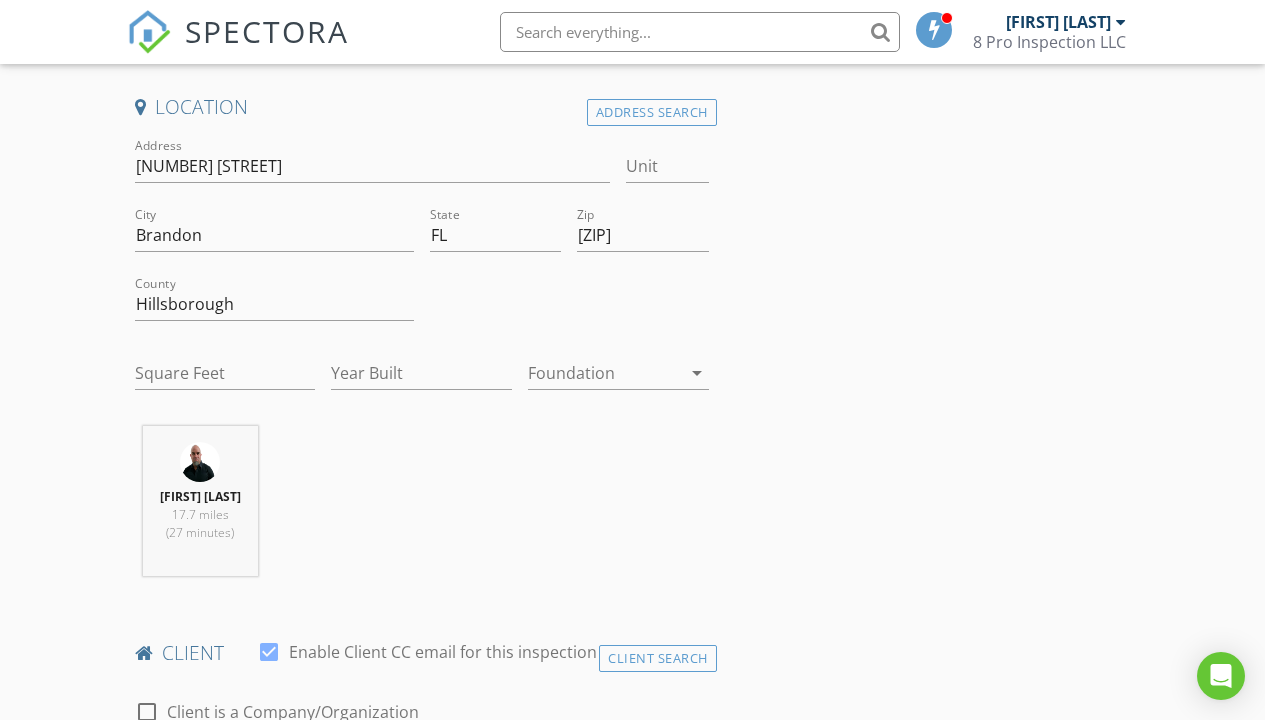 type on "[PHONE]" 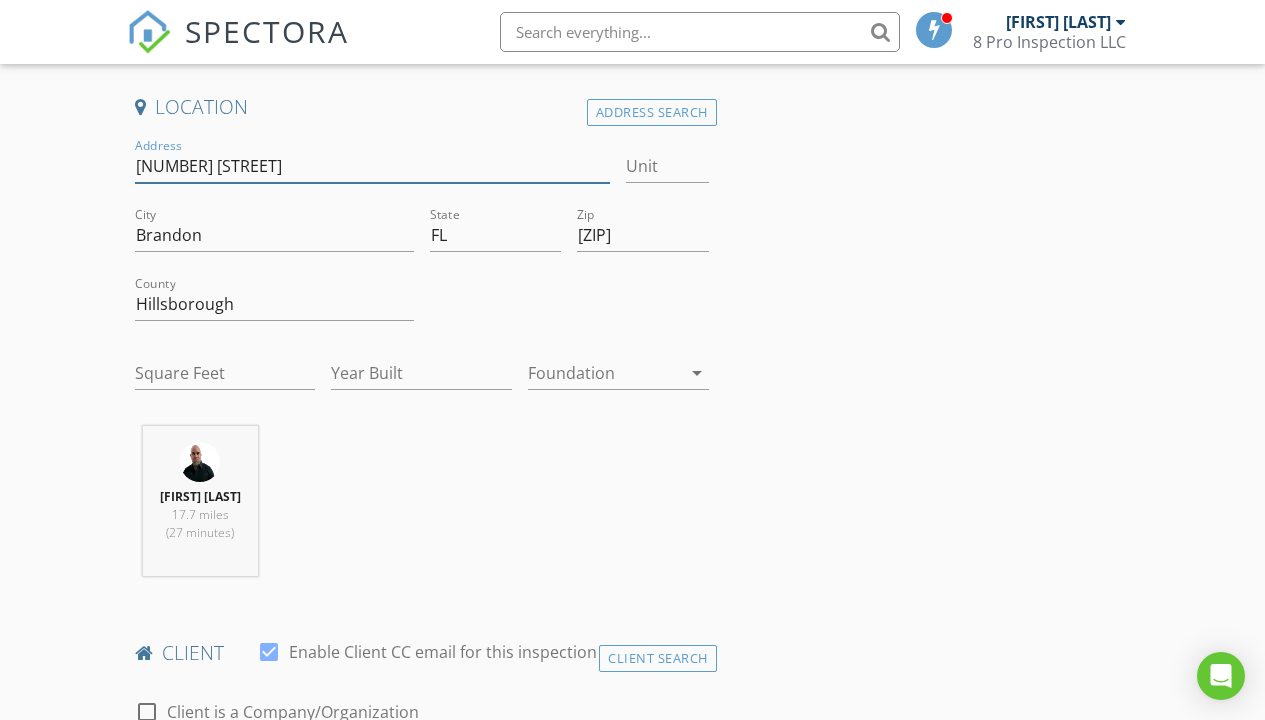 drag, startPoint x: 238, startPoint y: 166, endPoint x: 135, endPoint y: 166, distance: 103 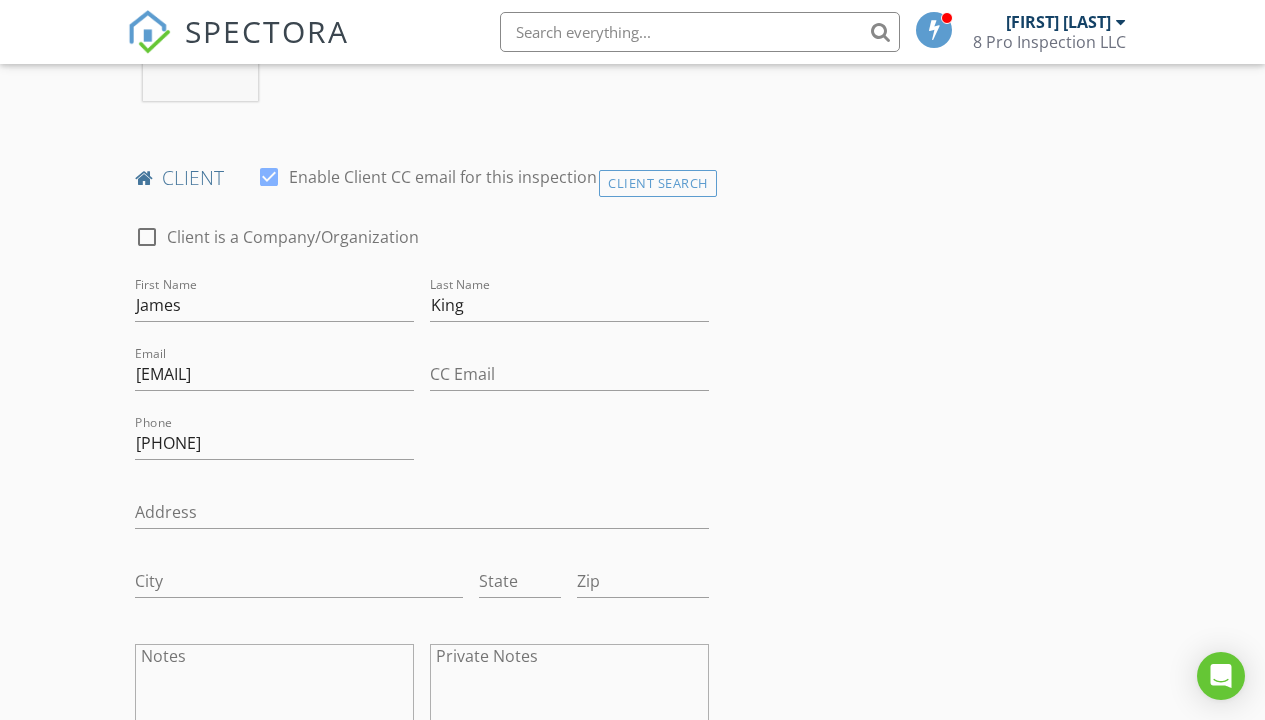 scroll, scrollTop: 1061, scrollLeft: 0, axis: vertical 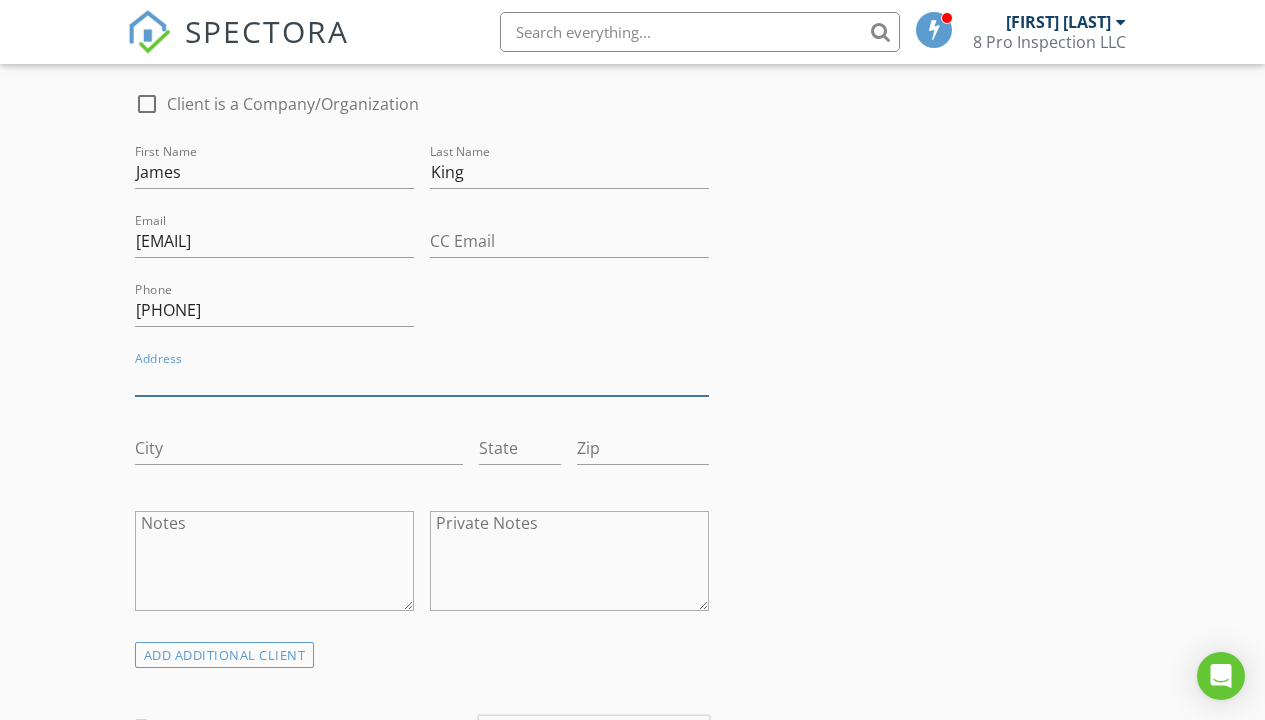click on "Address" at bounding box center [422, 379] 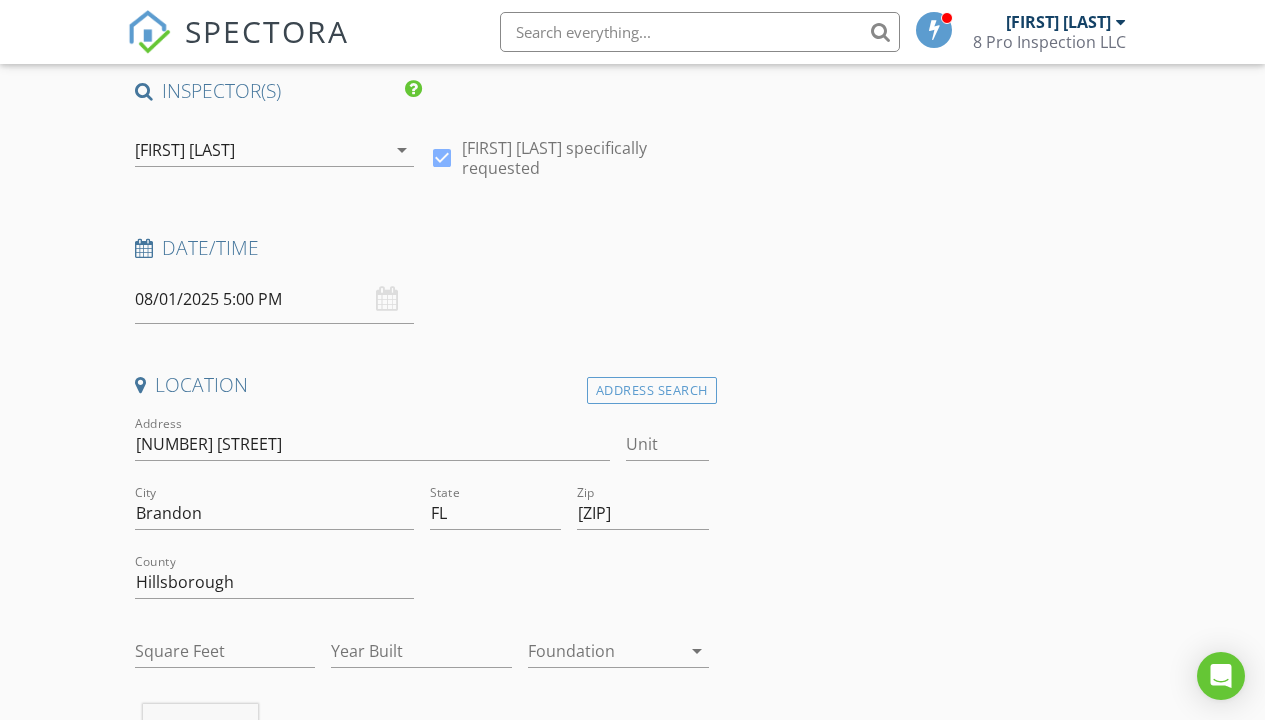 scroll, scrollTop: 141, scrollLeft: 0, axis: vertical 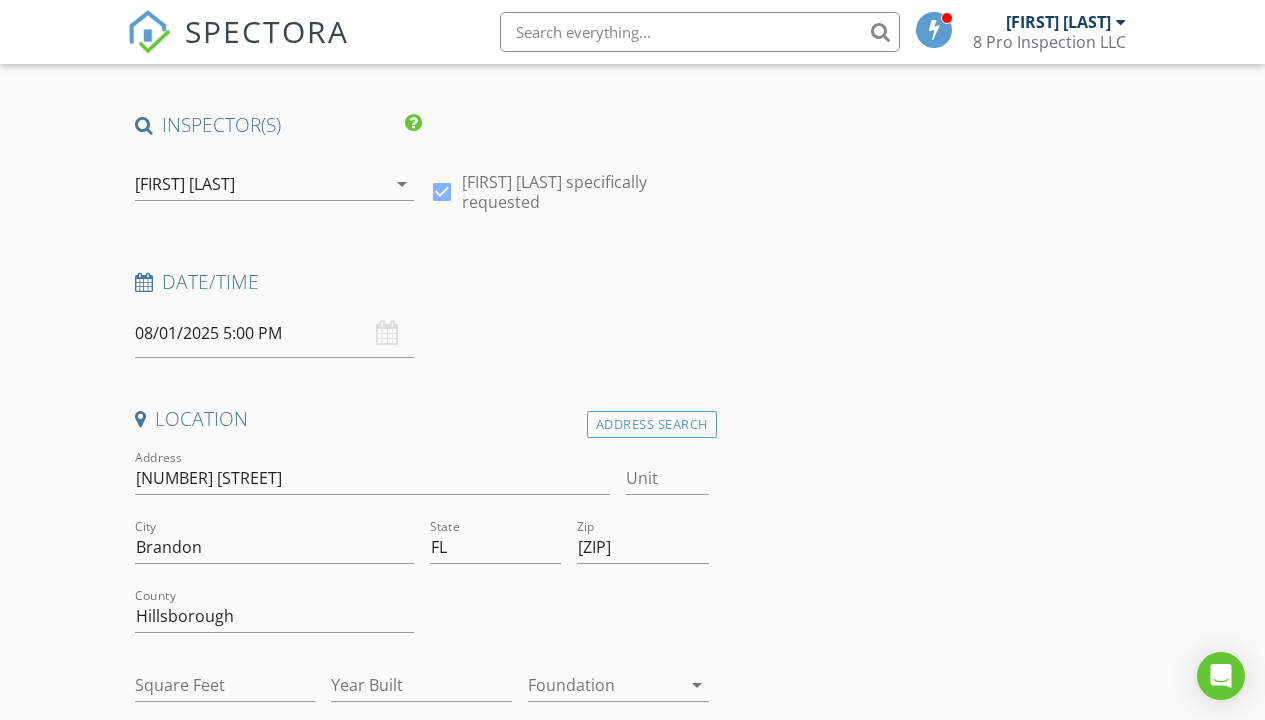 type on "[NUMBER] [STREET]" 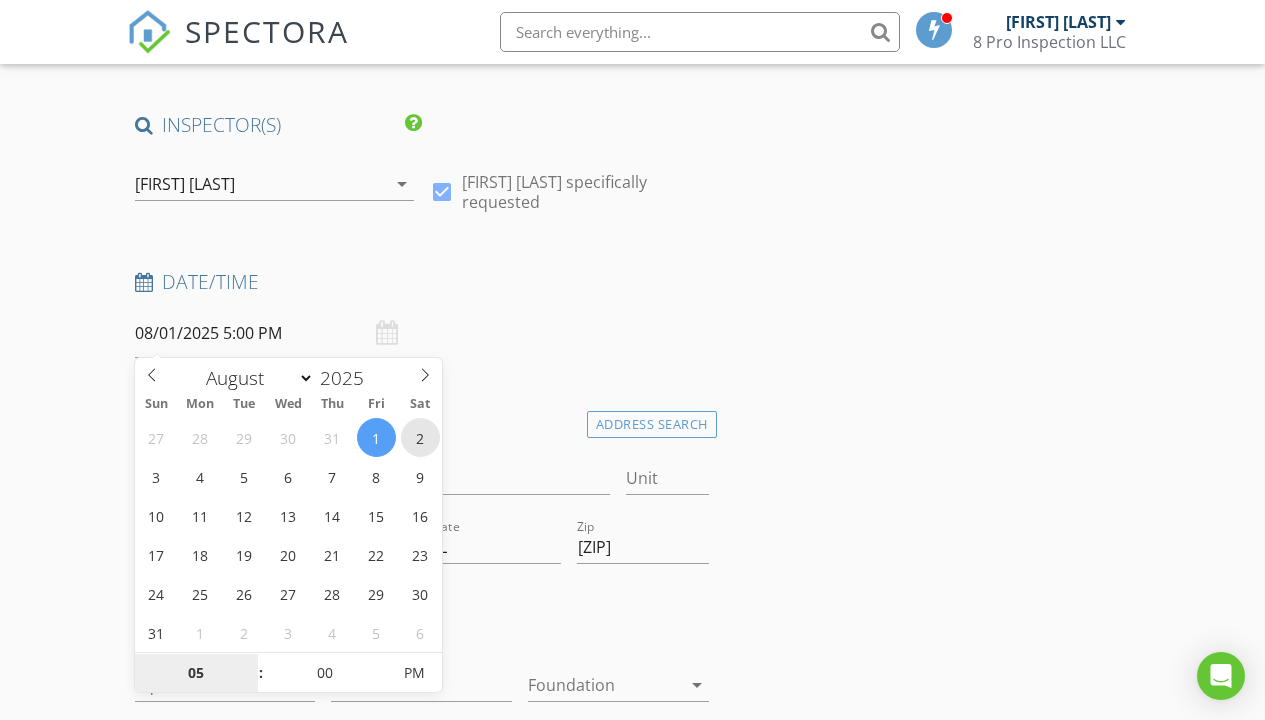 type on "08/02/2025 5:00 PM" 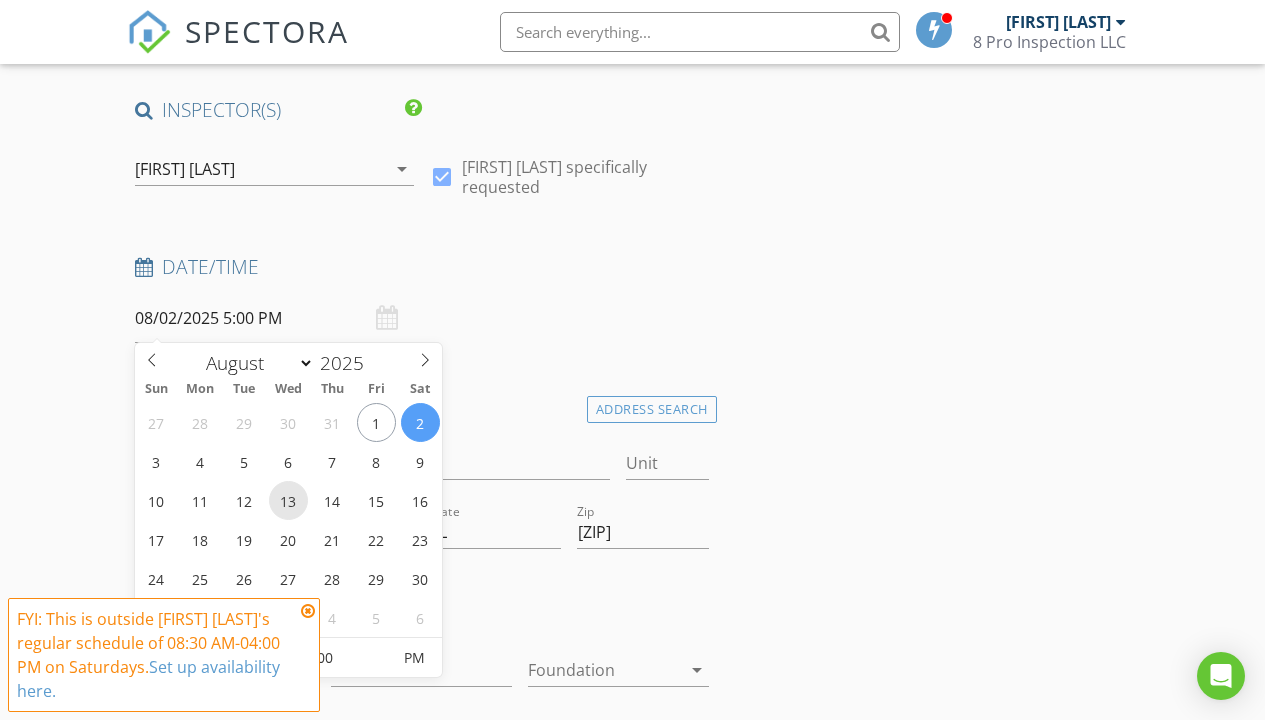 scroll, scrollTop: 179, scrollLeft: 0, axis: vertical 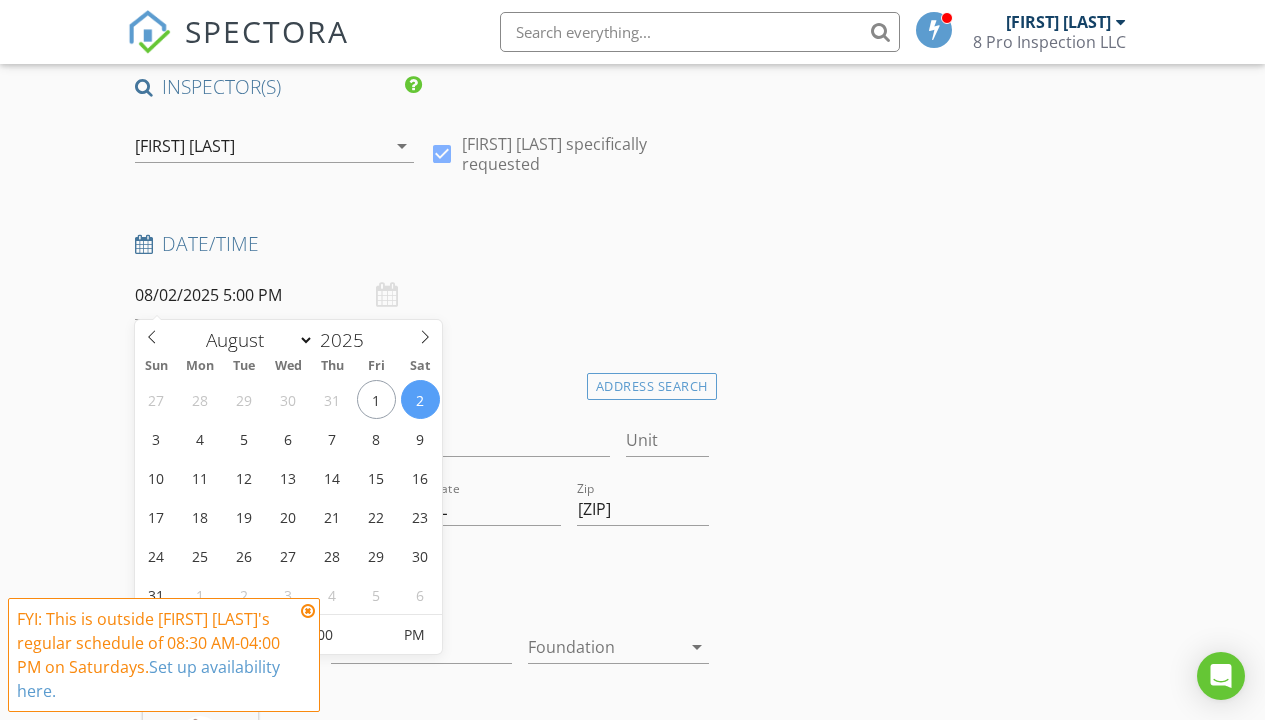 click at bounding box center [308, 611] 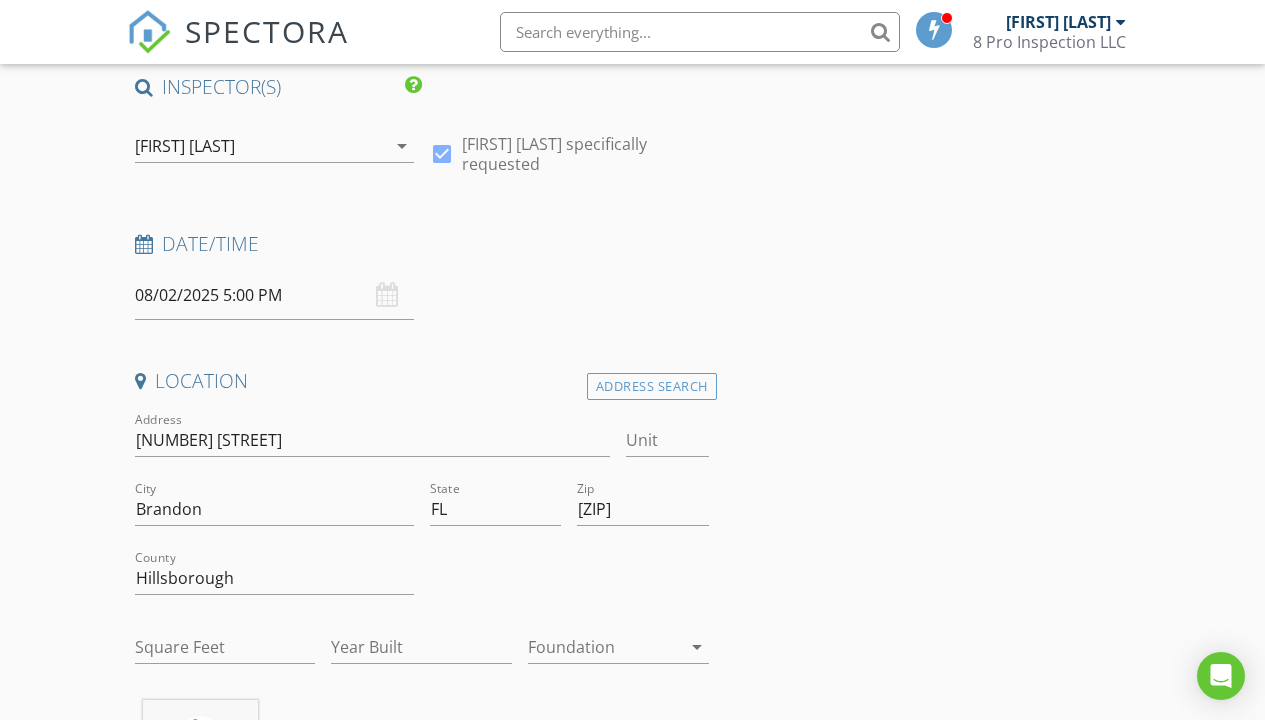 click on "08/02/2025 5:00 PM" at bounding box center (274, 295) 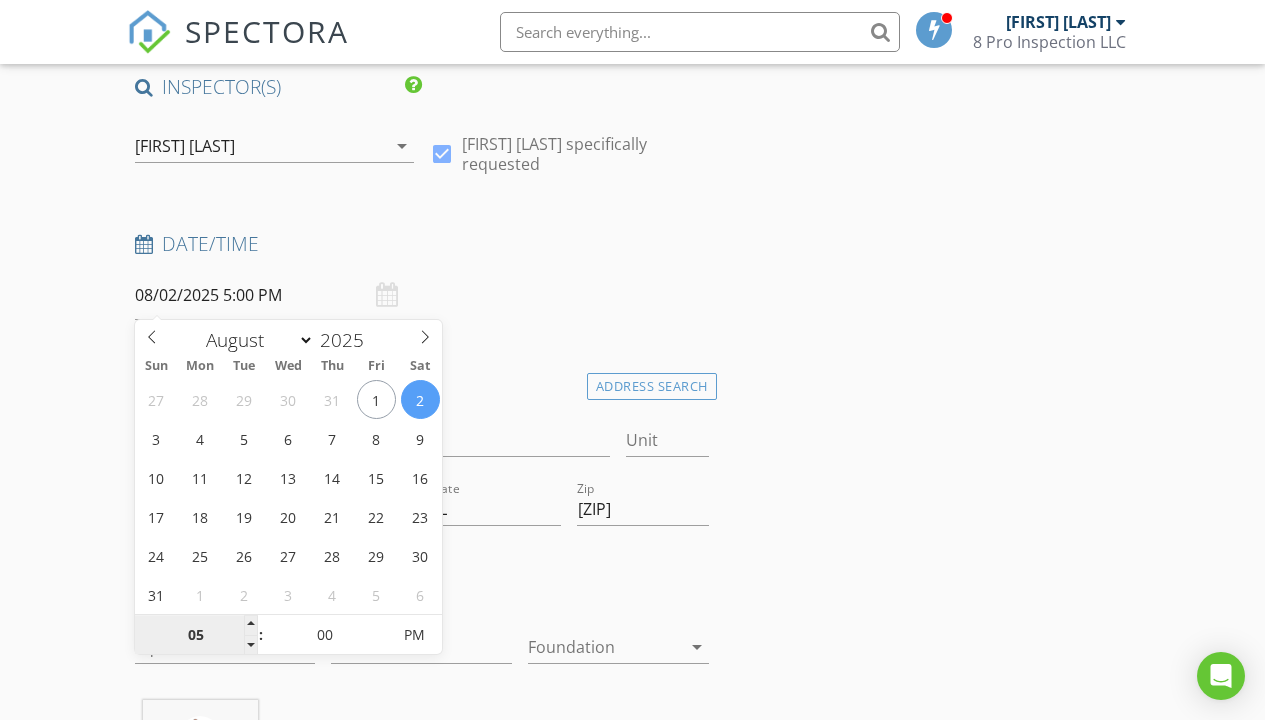 click on "05" at bounding box center (196, 636) 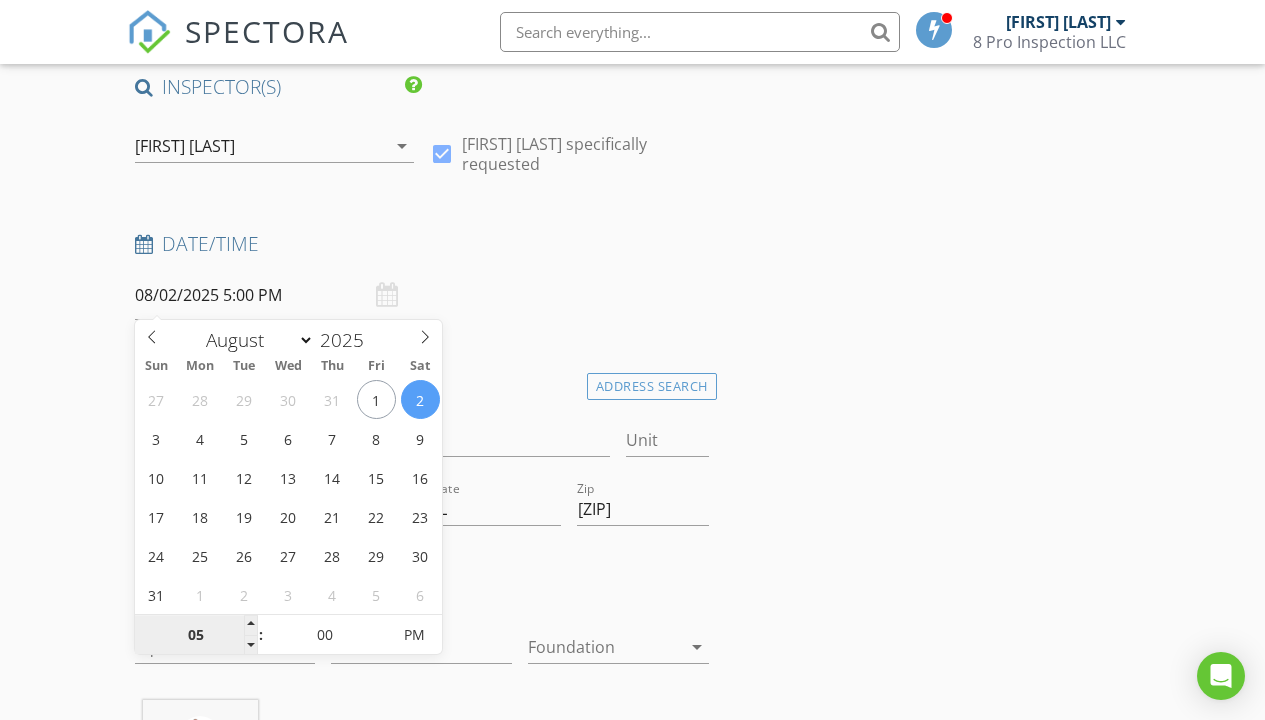 click on "05" at bounding box center (196, 636) 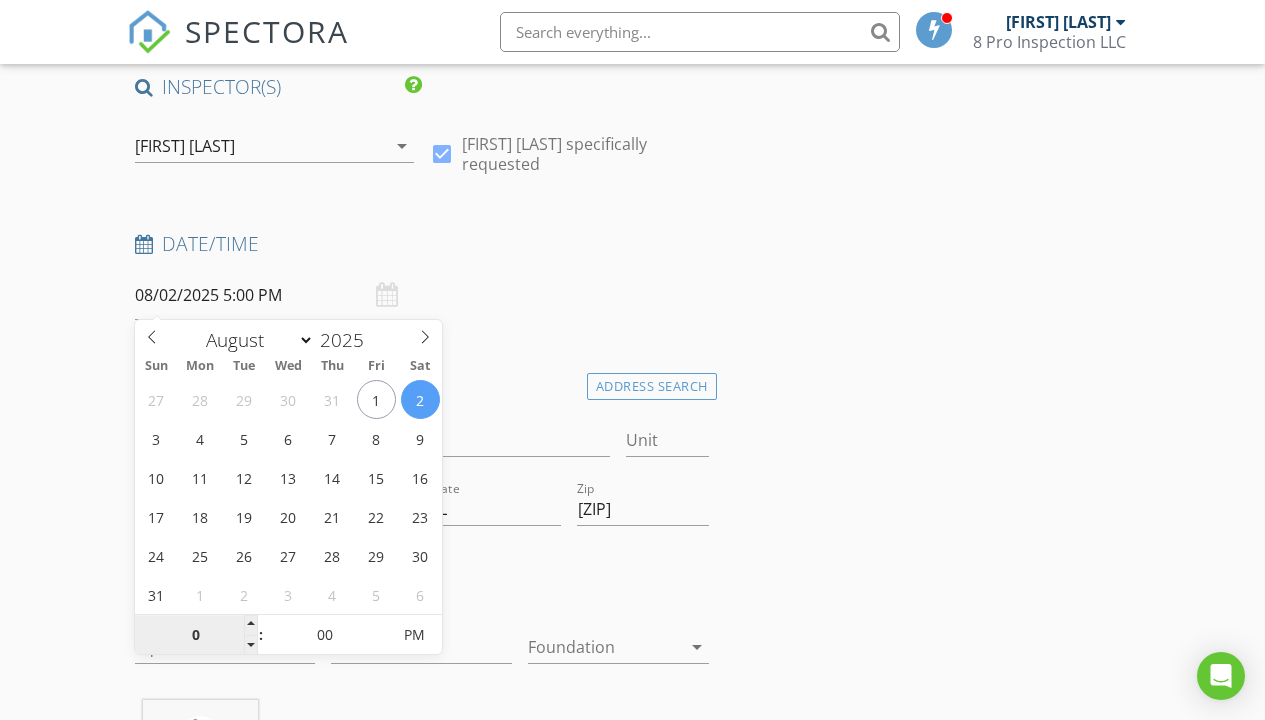 type on "02" 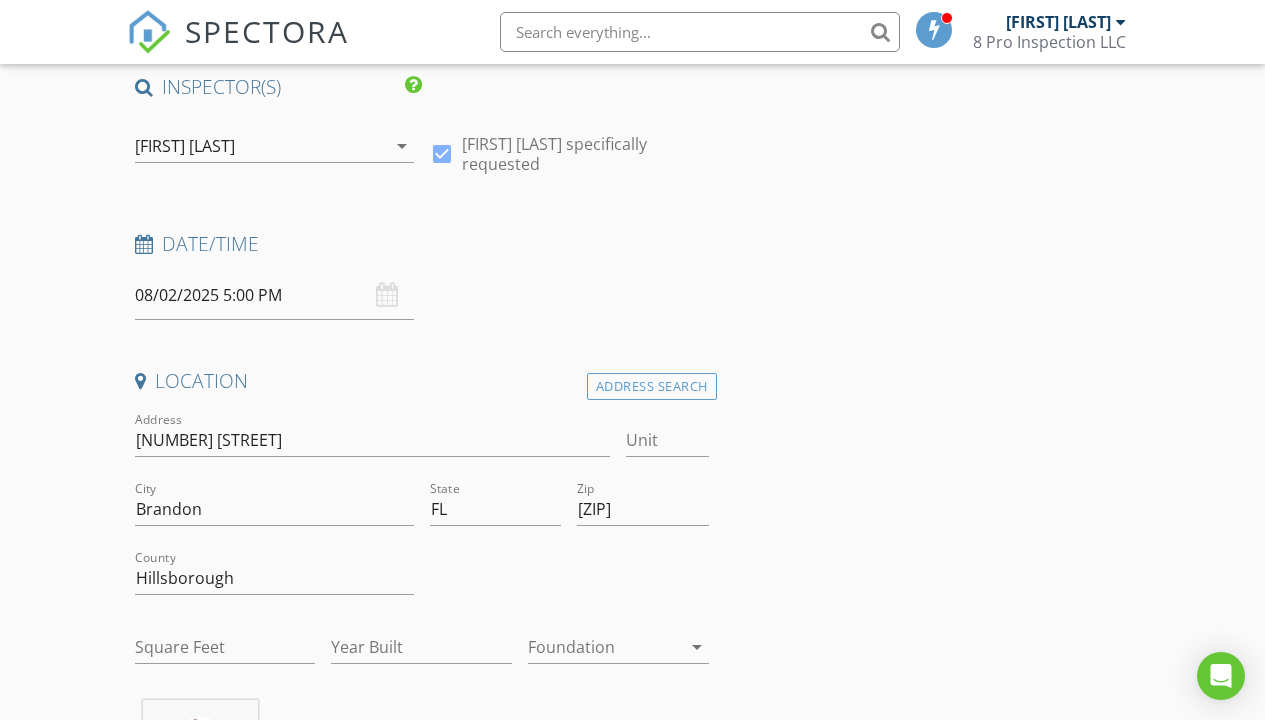 type on "08/02/2025 2:00 PM" 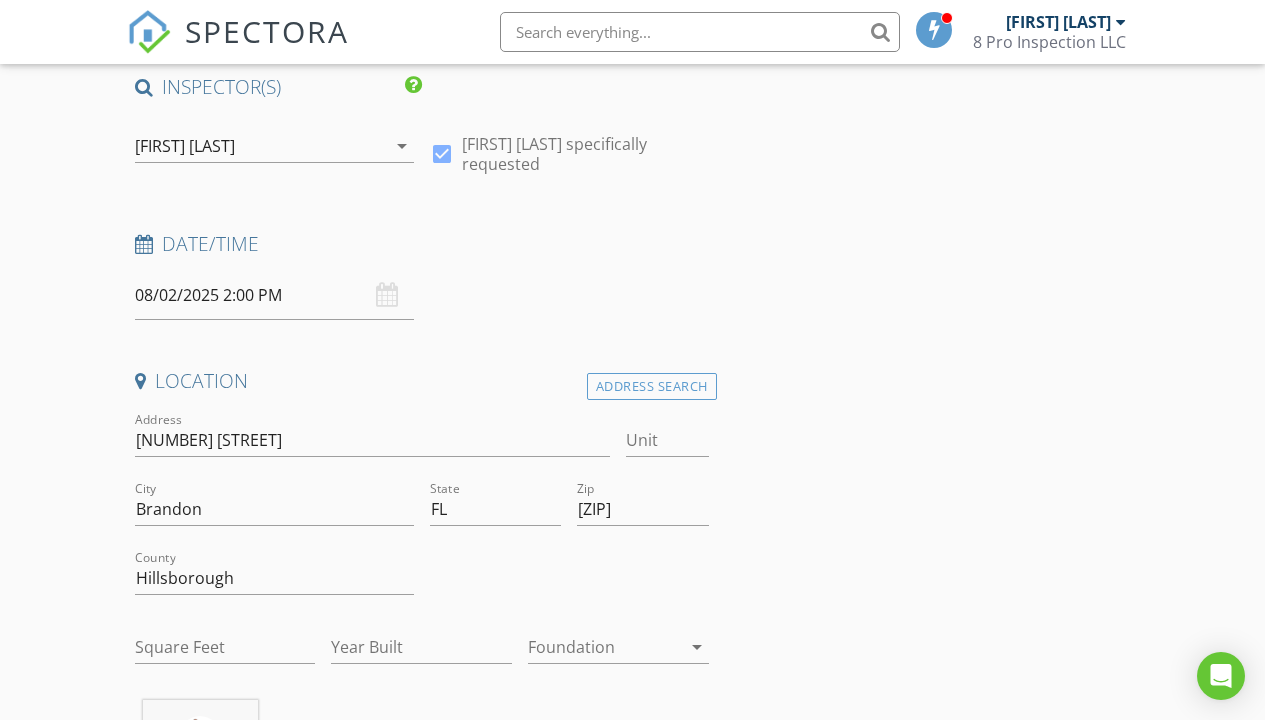 click on "New Inspection
Click here to use the New Order Form
INSPECTOR(S)
check_box   Danny Lee Irizarry   PRIMARY   Danny Lee Irizarry arrow_drop_down   check_box Danny Lee Irizarry specifically requested
Date/Time
08/02/2025 2:00 PM
Location
Address Search       Address 706 Chilt Dr   Unit   City Brandon   State FL   Zip 33510   County Hillsborough     Square Feet   Year Built   Foundation arrow_drop_down     Danny Lee Irizarry     17.7 miles     (27 minutes)
client
check_box Enable Client CC email for this inspection   Client Search     check_box_outline_blank Client is a Company/Organization     First Name James   Last Name King   Email kingjamesandroid32@gmail.com   CC Email   Phone 386-301-8057   Address 706 Chilt Dr   City   State   Zip       Notes   Private Notes
ADD ADDITIONAL client" at bounding box center (632, 1704) 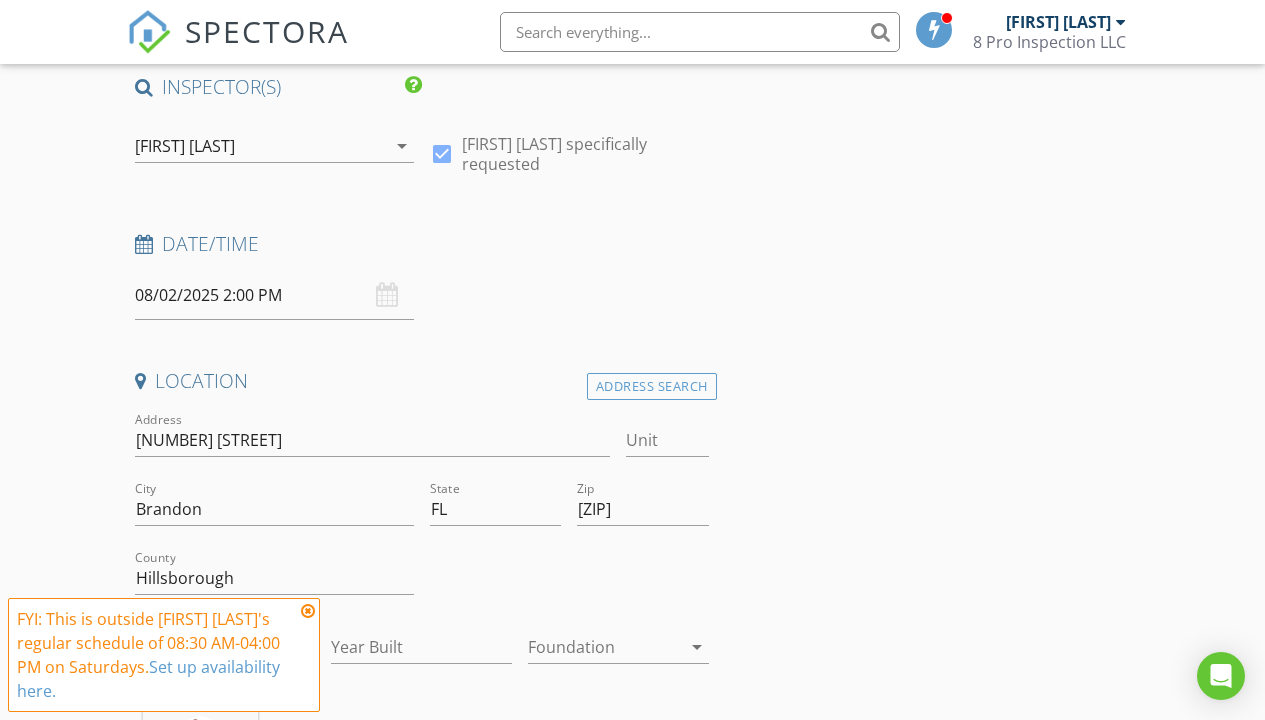 click at bounding box center (308, 611) 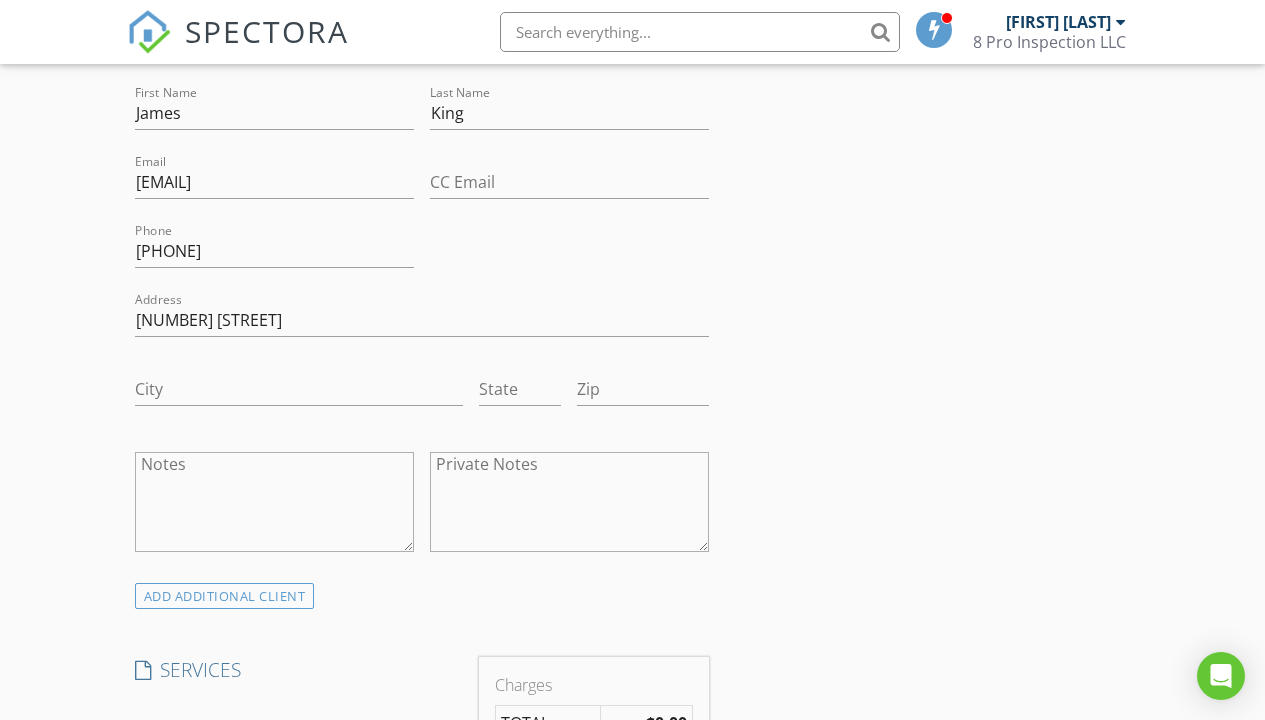 scroll, scrollTop: 1186, scrollLeft: 0, axis: vertical 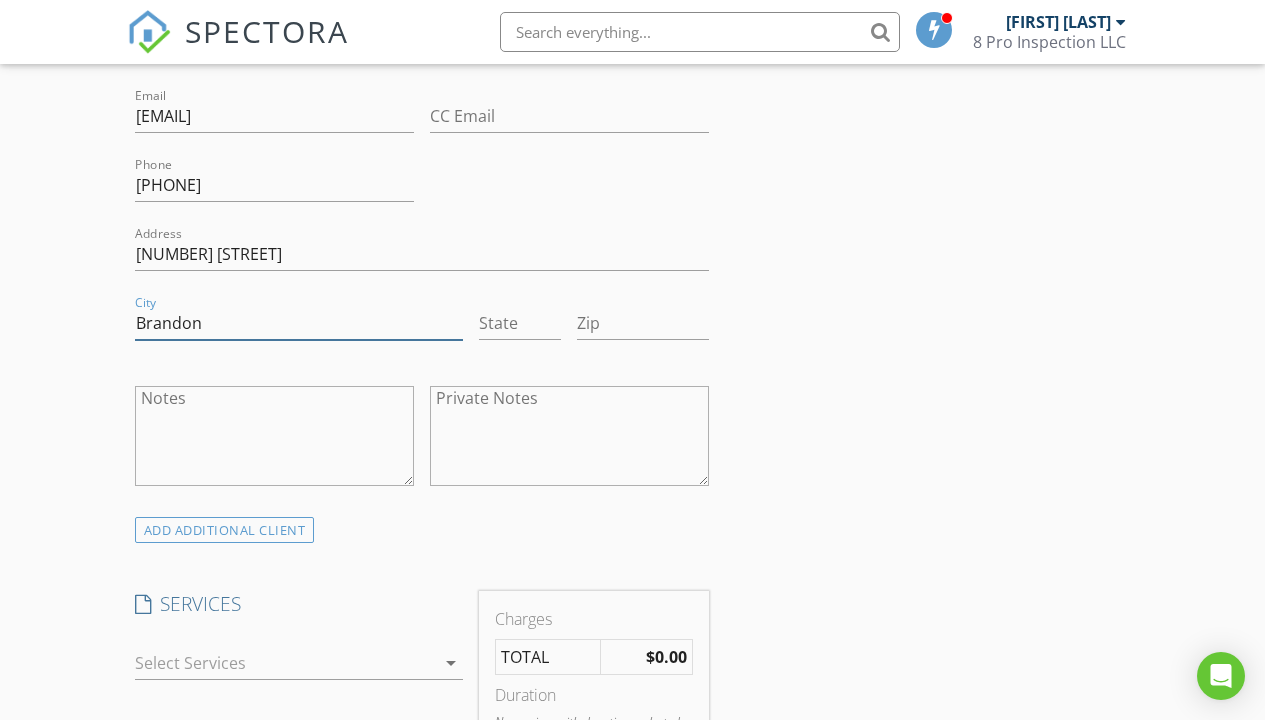 type on "Brandon" 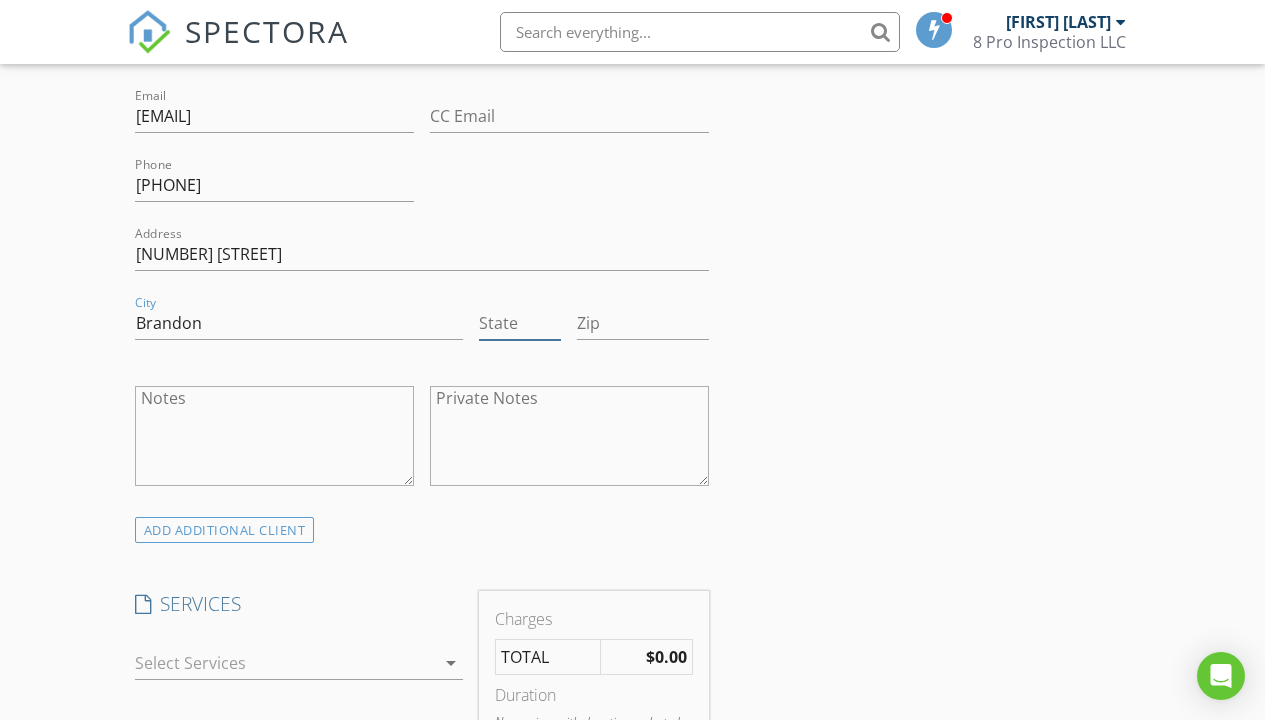 click on "State" at bounding box center (520, 323) 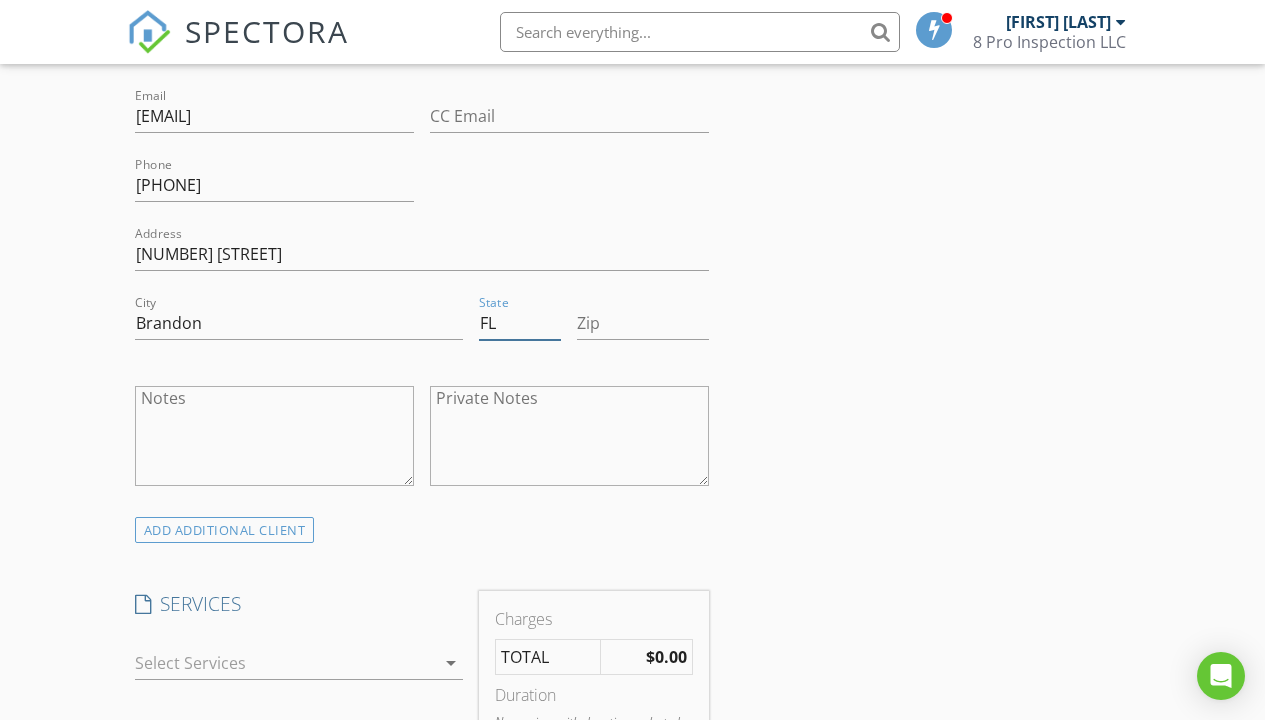 type on "FL" 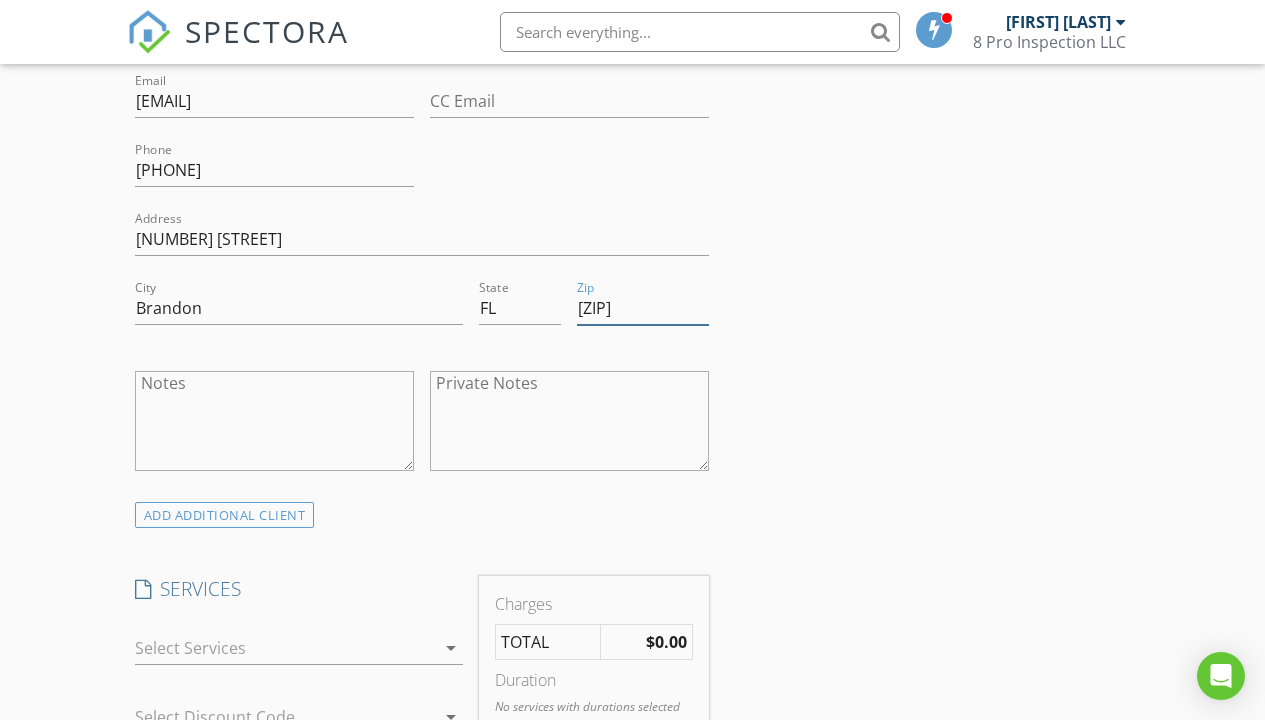 scroll, scrollTop: 1341, scrollLeft: 0, axis: vertical 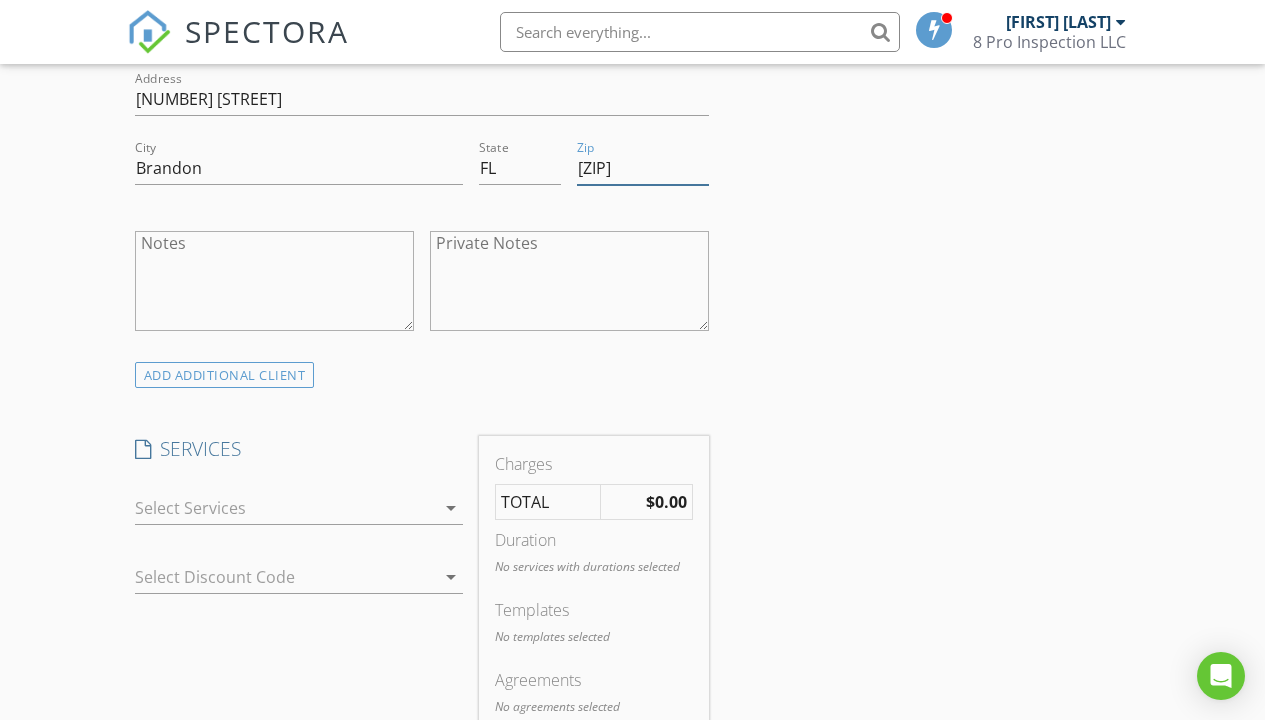type on "[POSTAL CODE]" 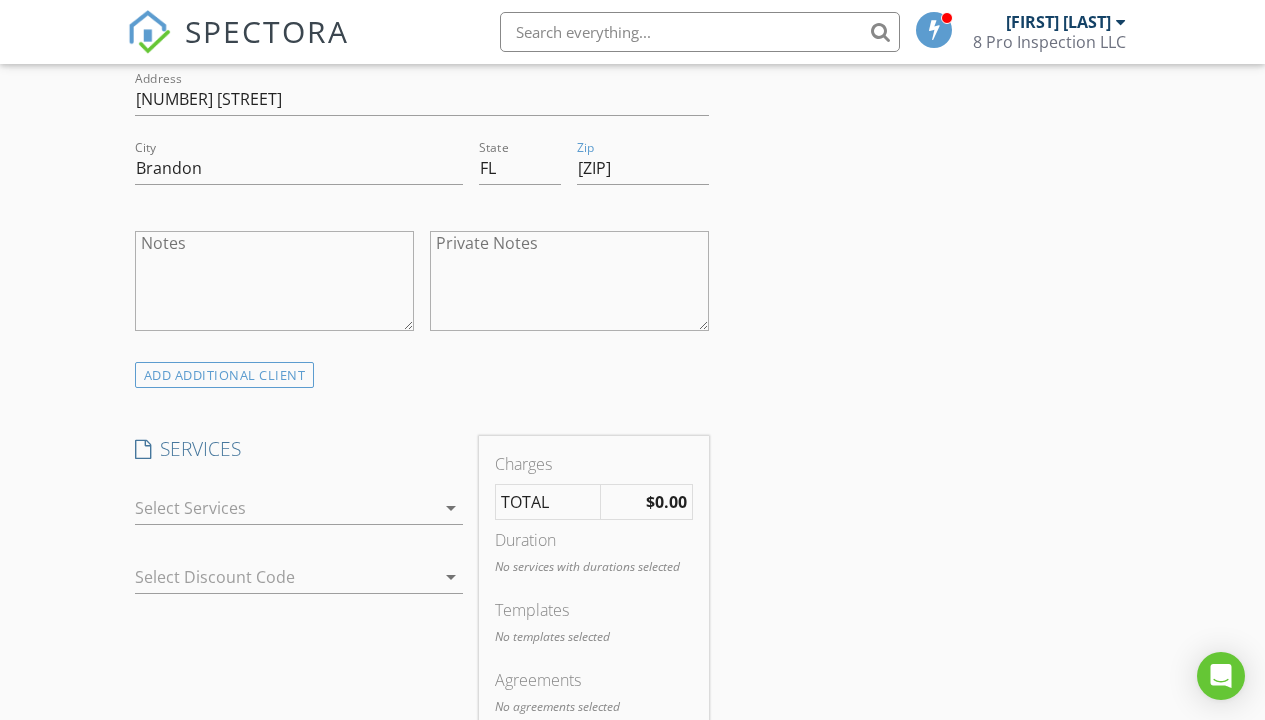 click on "arrow_drop_down" at bounding box center [451, 508] 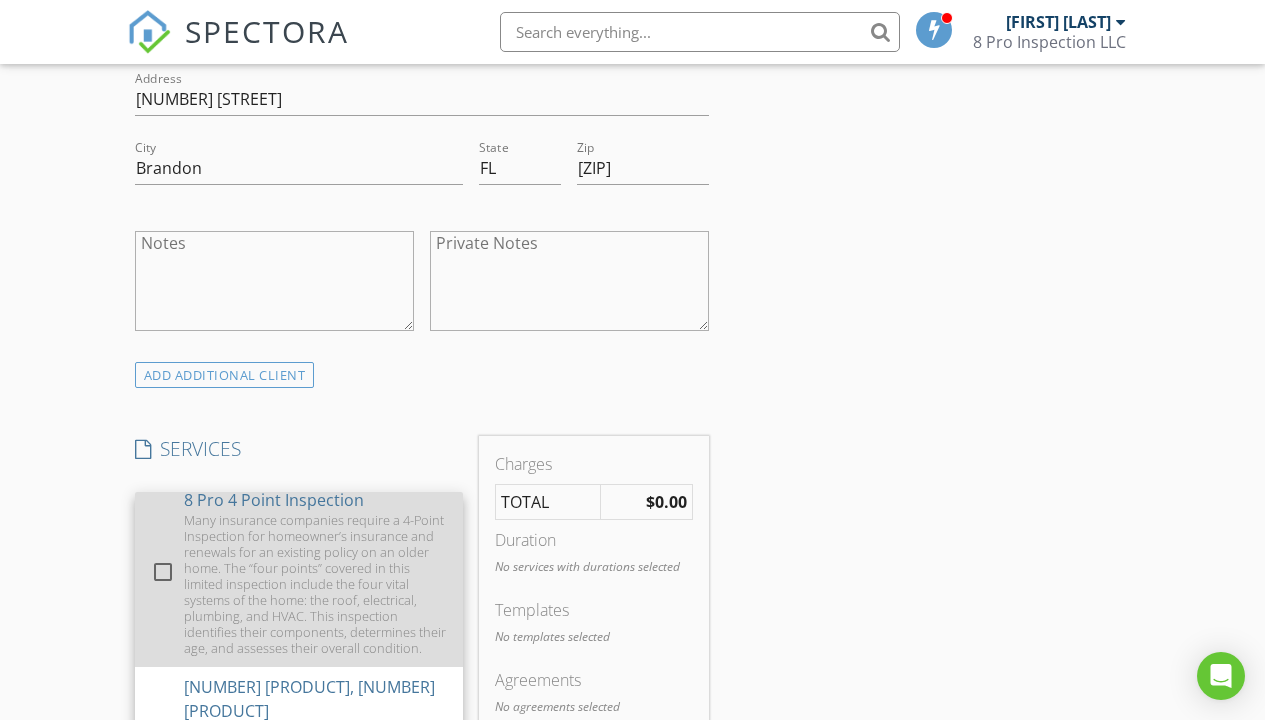scroll, scrollTop: 940, scrollLeft: 0, axis: vertical 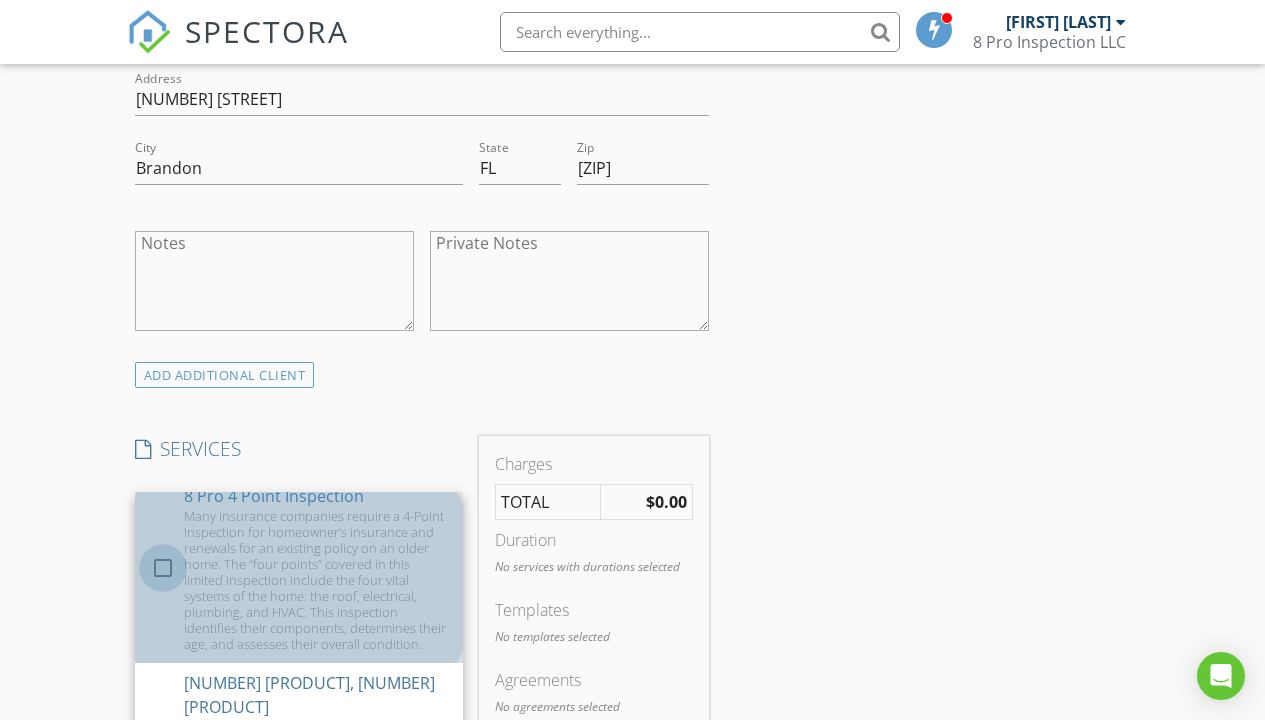 click at bounding box center [163, 568] 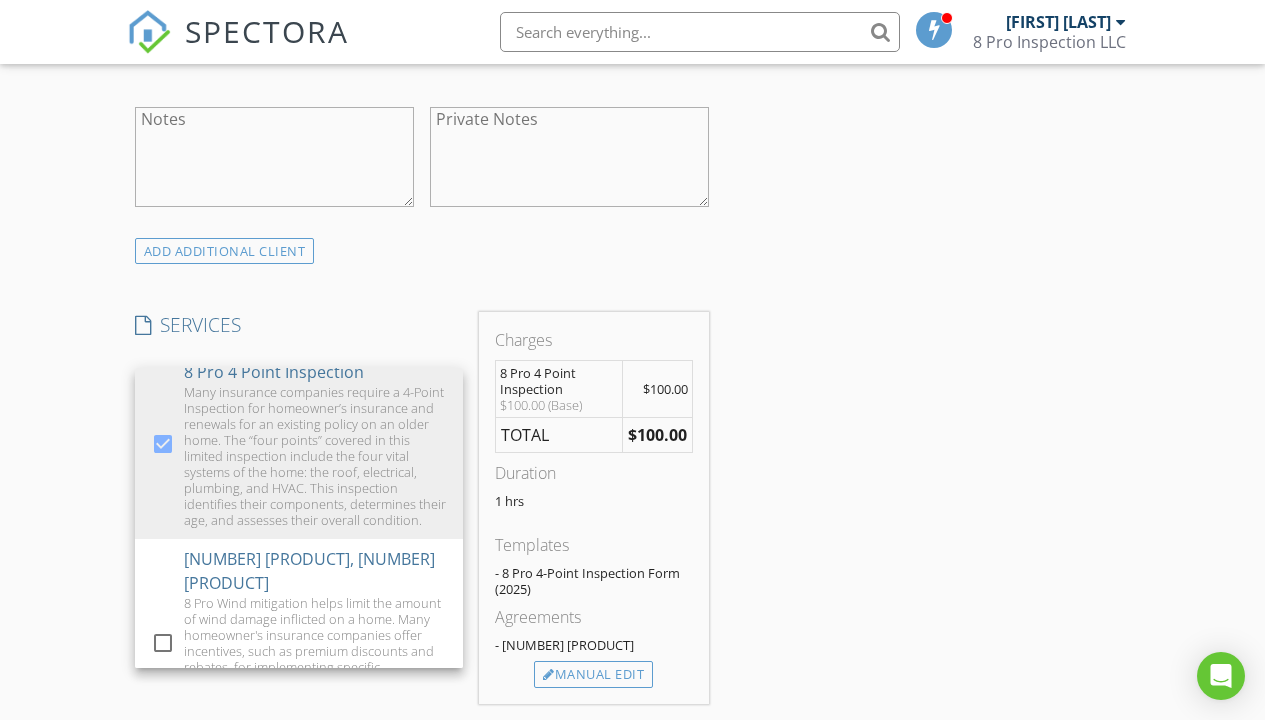 scroll, scrollTop: 1638, scrollLeft: 0, axis: vertical 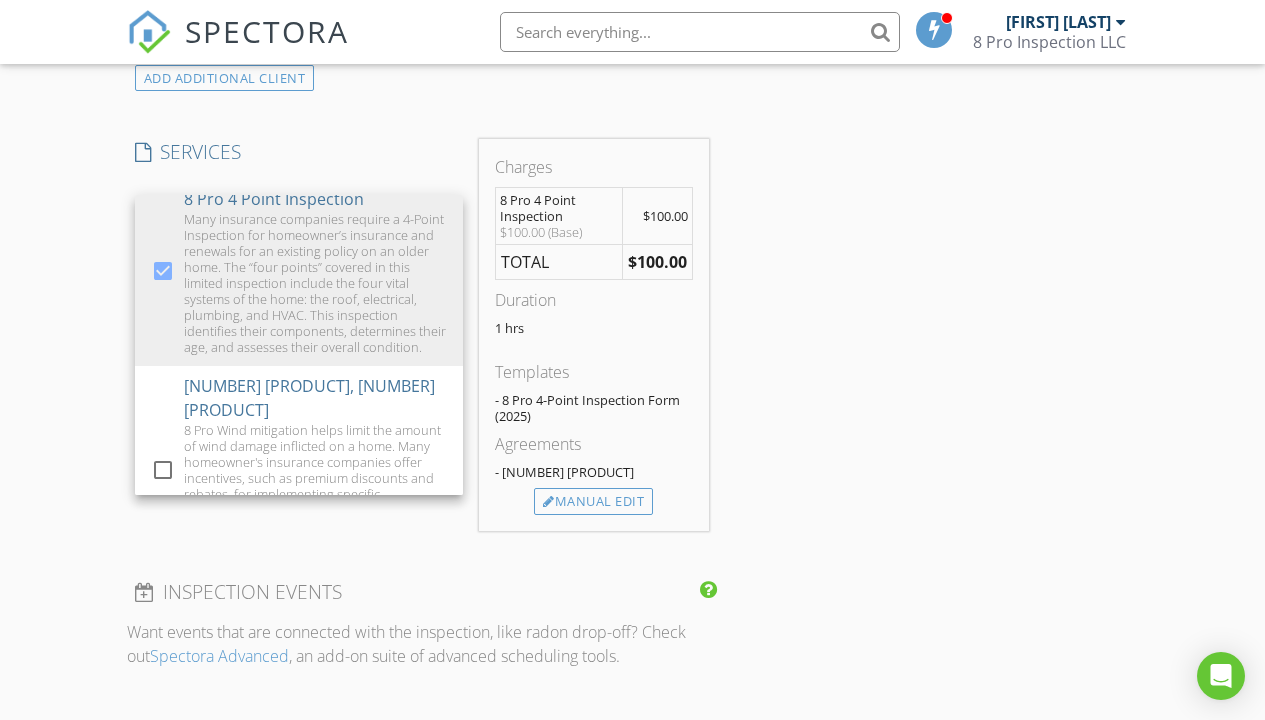 click on "INSPECTOR(S)
check_box   Danny Lee Irizarry   PRIMARY   Danny Lee Irizarry arrow_drop_down   check_box Danny Lee Irizarry specifically requested
Date/Time
08/02/2025 2:00 PM
Location
Address Search       Address 706 Chilt Dr   Unit   City Brandon   State FL   Zip 33510   County Hillsborough     Square Feet   Year Built   Foundation arrow_drop_down     Danny Lee Irizarry     17.7 miles     (27 minutes)
client
check_box Enable Client CC email for this inspection   Client Search     check_box_outline_blank Client is a Company/Organization     First Name James   Last Name King   Email kingjamesandroid32@gmail.com   CC Email   Phone 386-301-8057   Address 706 Chilt Dr   City Brandon   State FL   Zip 33510       Notes   Private Notes
ADD ADDITIONAL client
SERVICES" at bounding box center [633, 303] 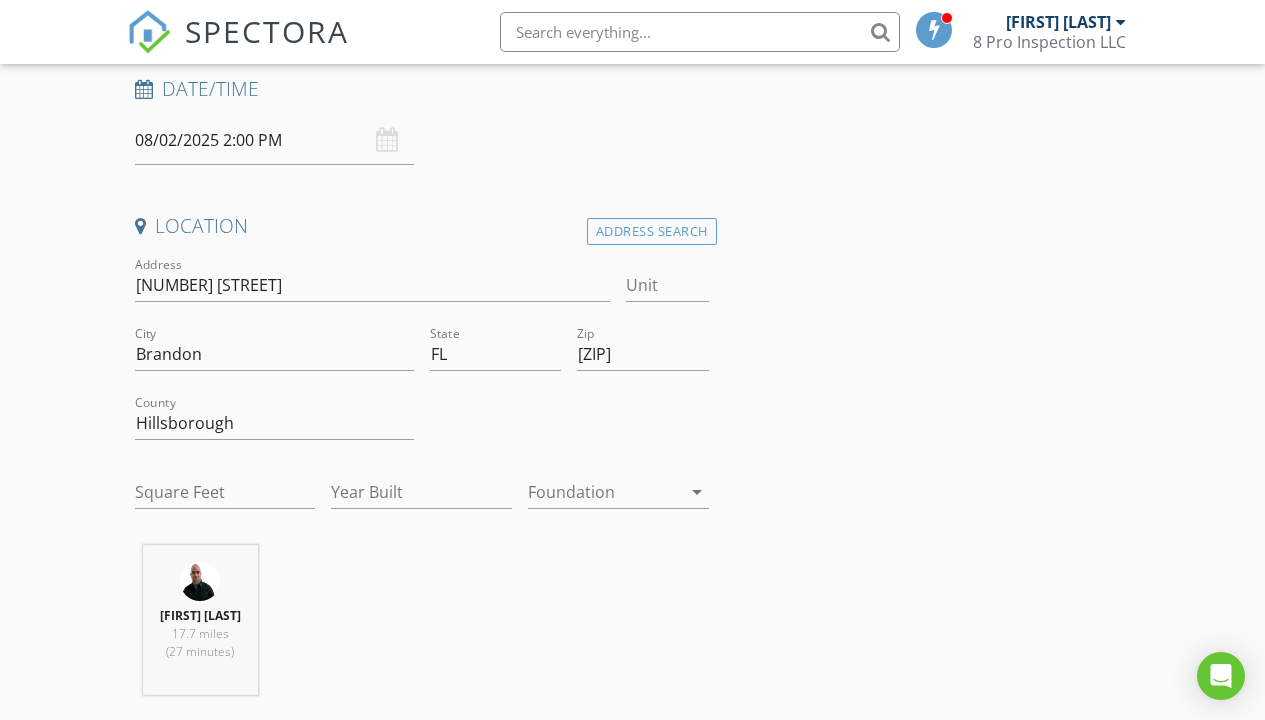 scroll, scrollTop: 330, scrollLeft: 0, axis: vertical 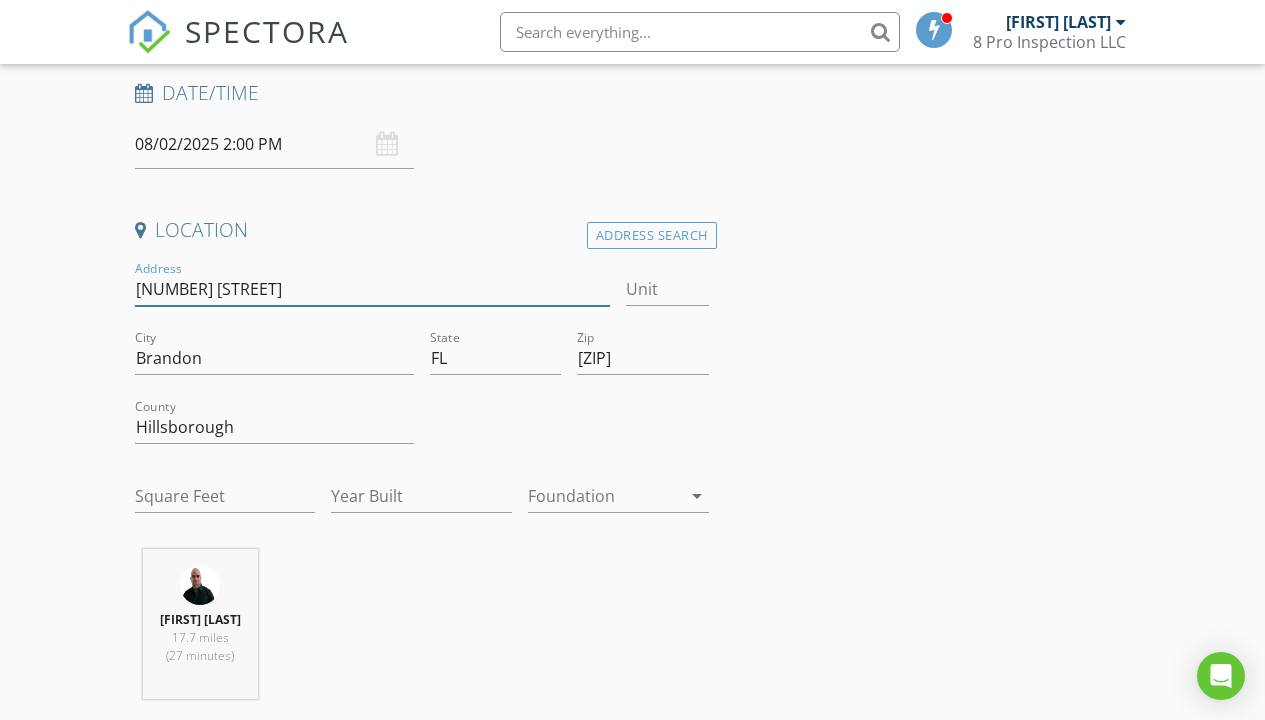 drag, startPoint x: 231, startPoint y: 288, endPoint x: 141, endPoint y: 287, distance: 90.005554 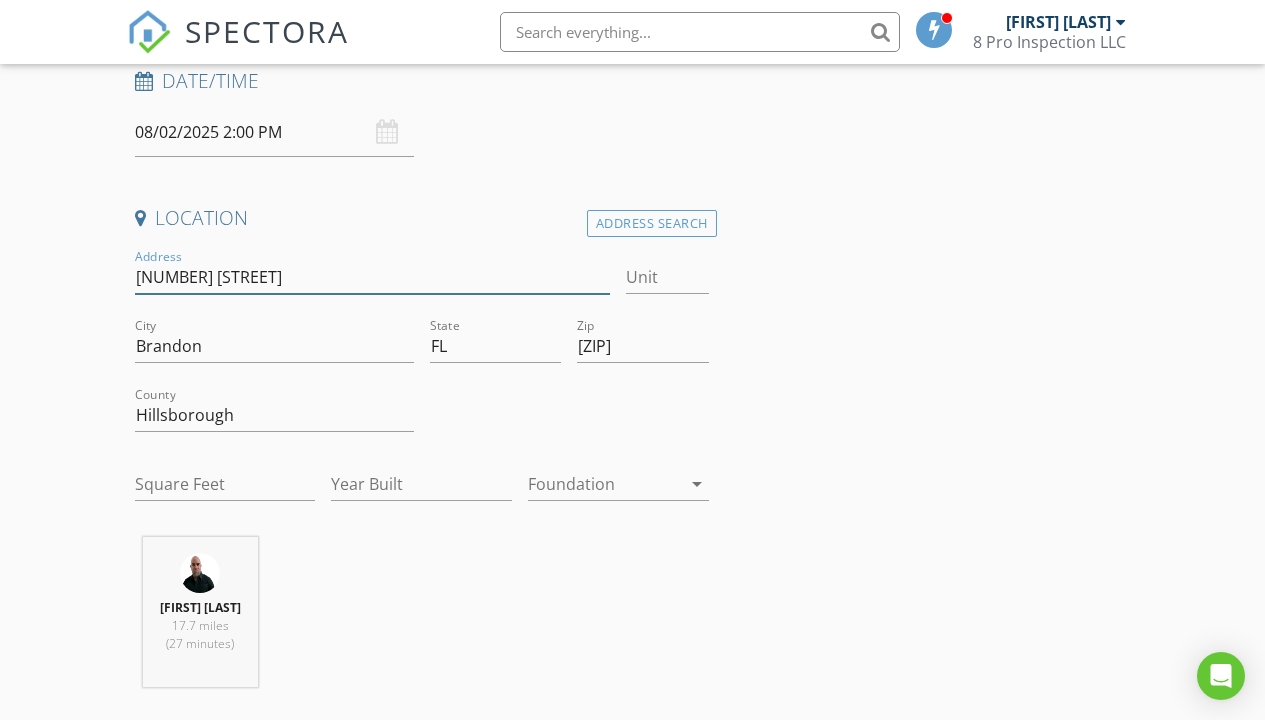 scroll, scrollTop: 440, scrollLeft: 0, axis: vertical 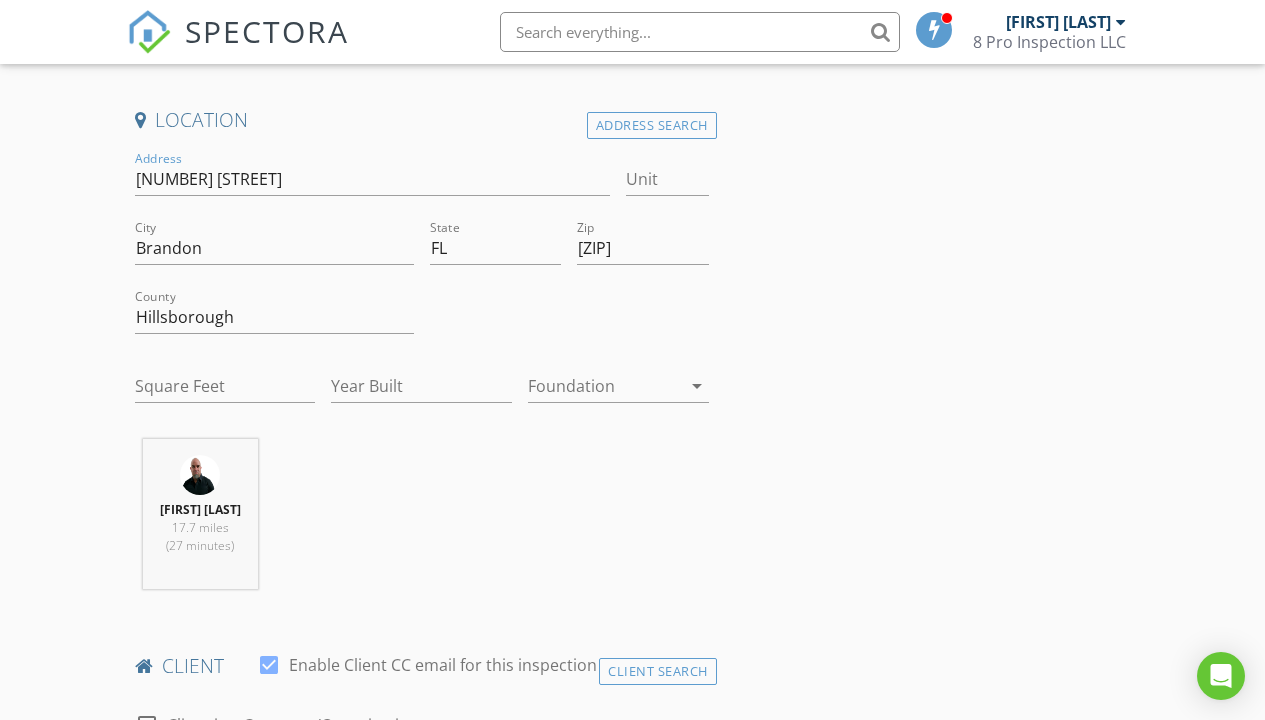 click on "arrow_drop_down" at bounding box center [697, 386] 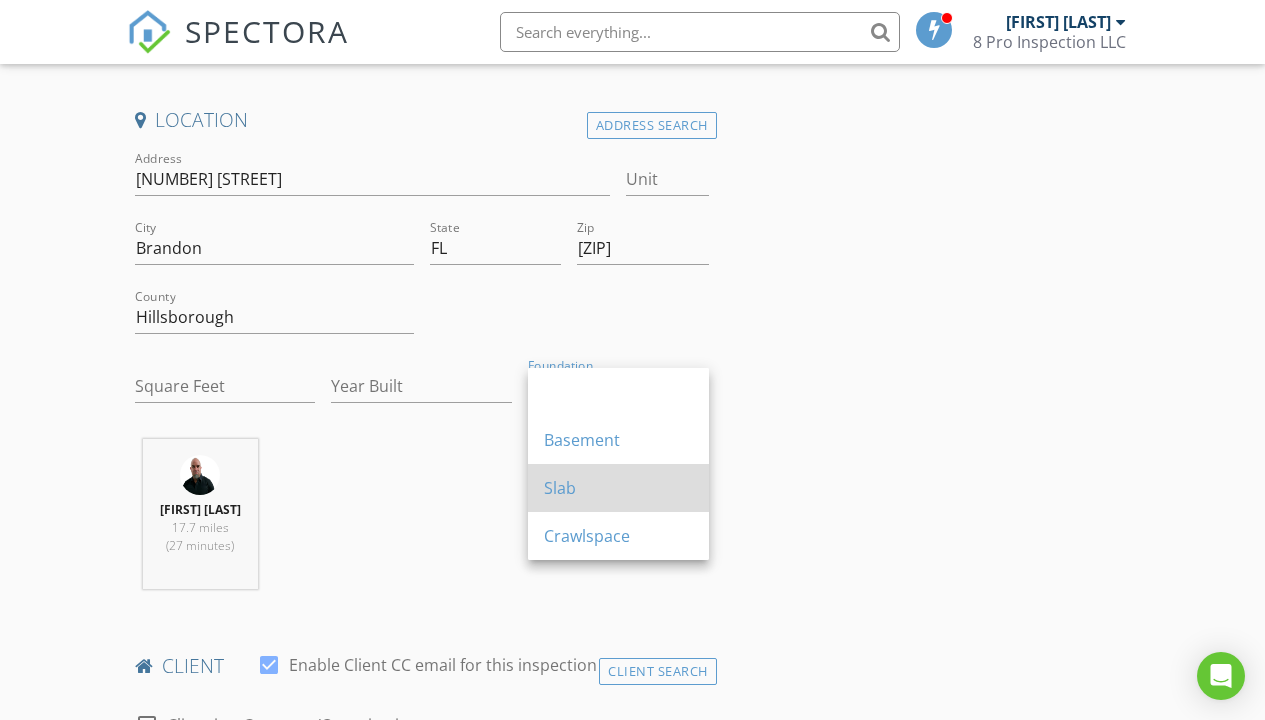 click on "Slab" at bounding box center (618, 488) 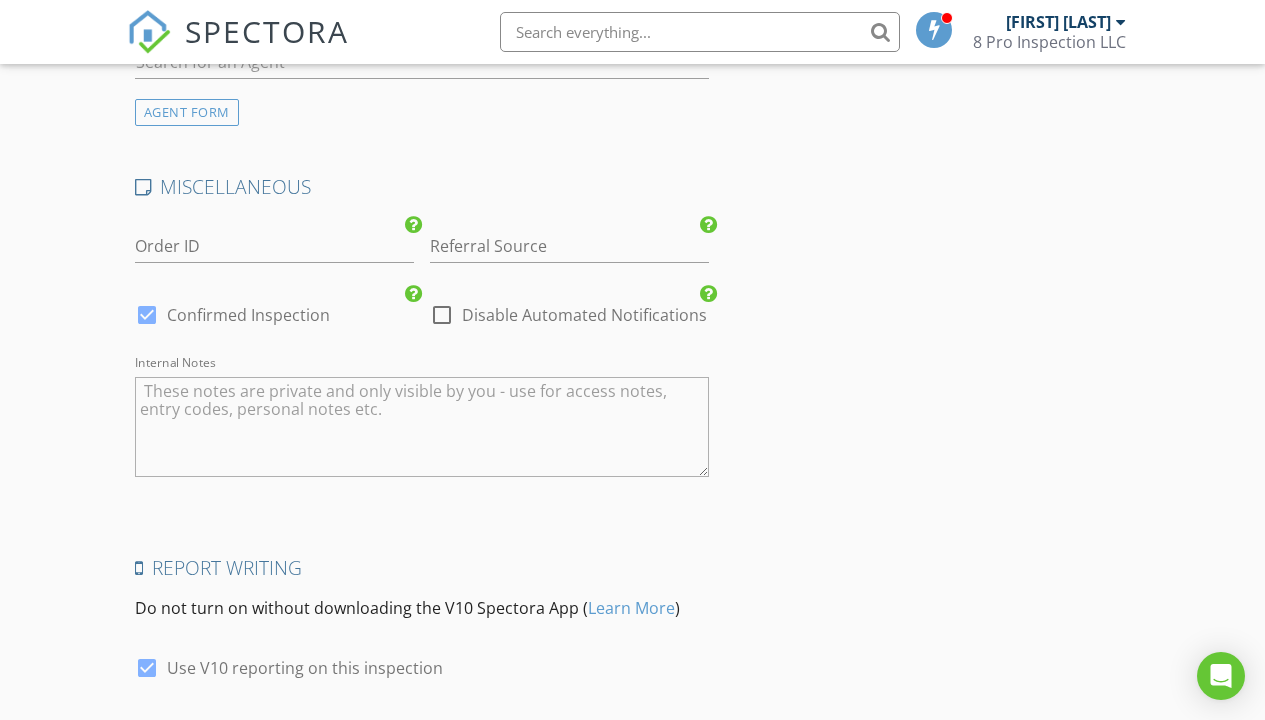 scroll, scrollTop: 2982, scrollLeft: 0, axis: vertical 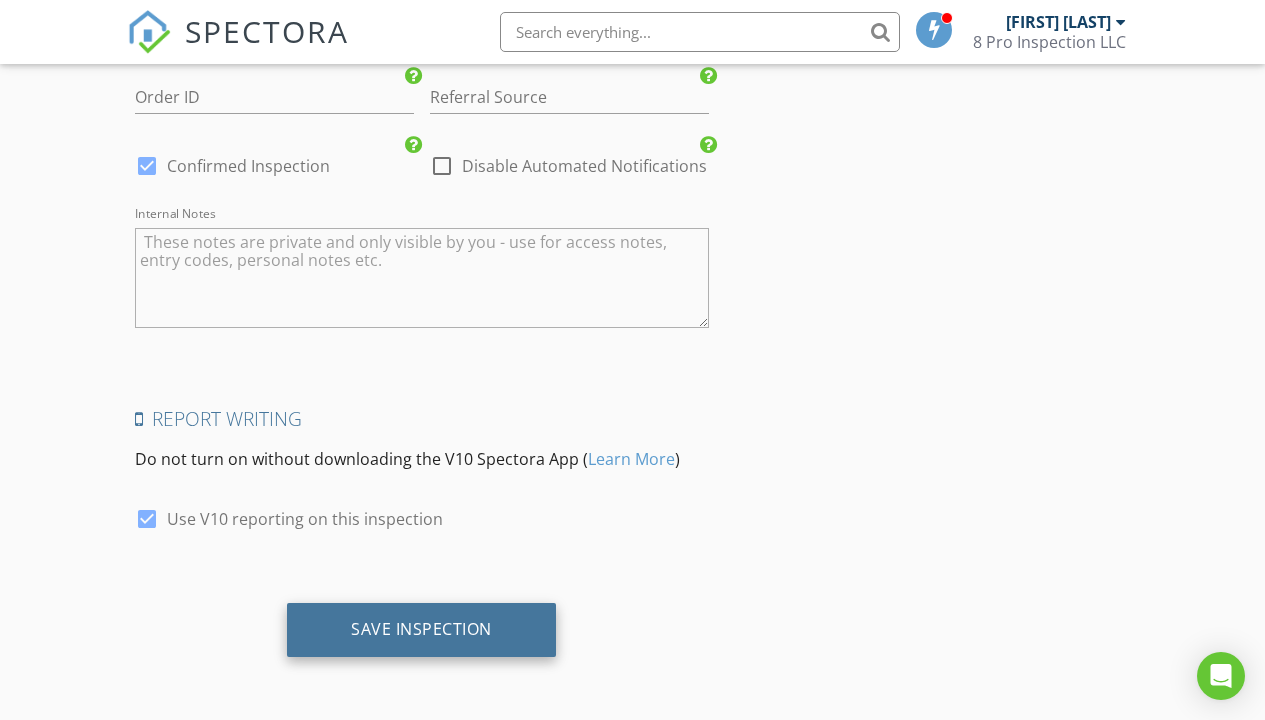 click on "Save Inspection" at bounding box center (421, 629) 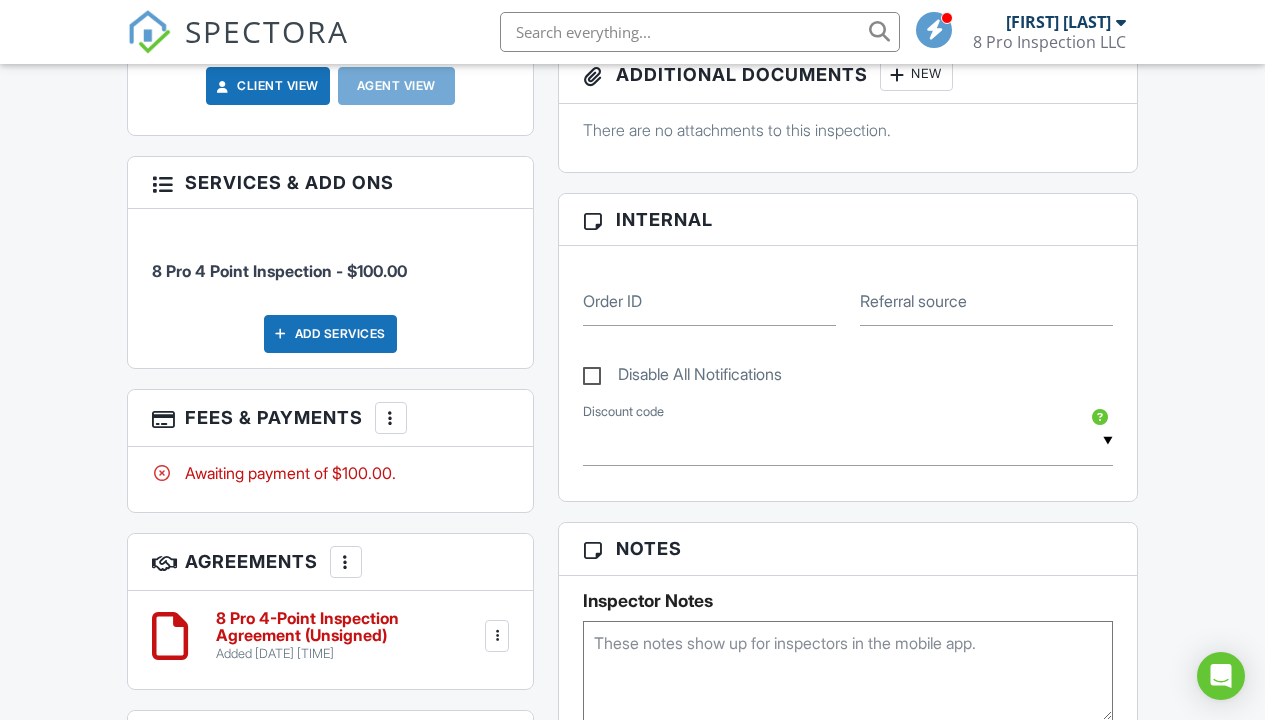 scroll, scrollTop: 0, scrollLeft: 0, axis: both 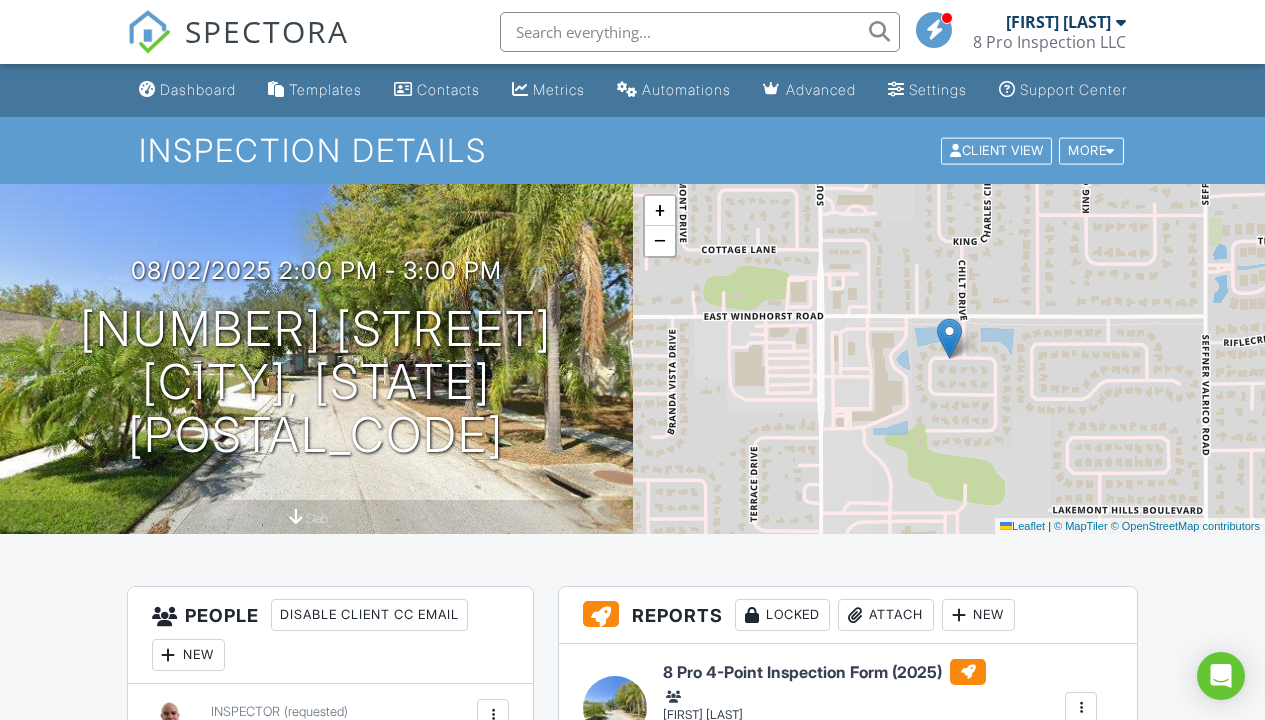click at bounding box center (1121, 22) 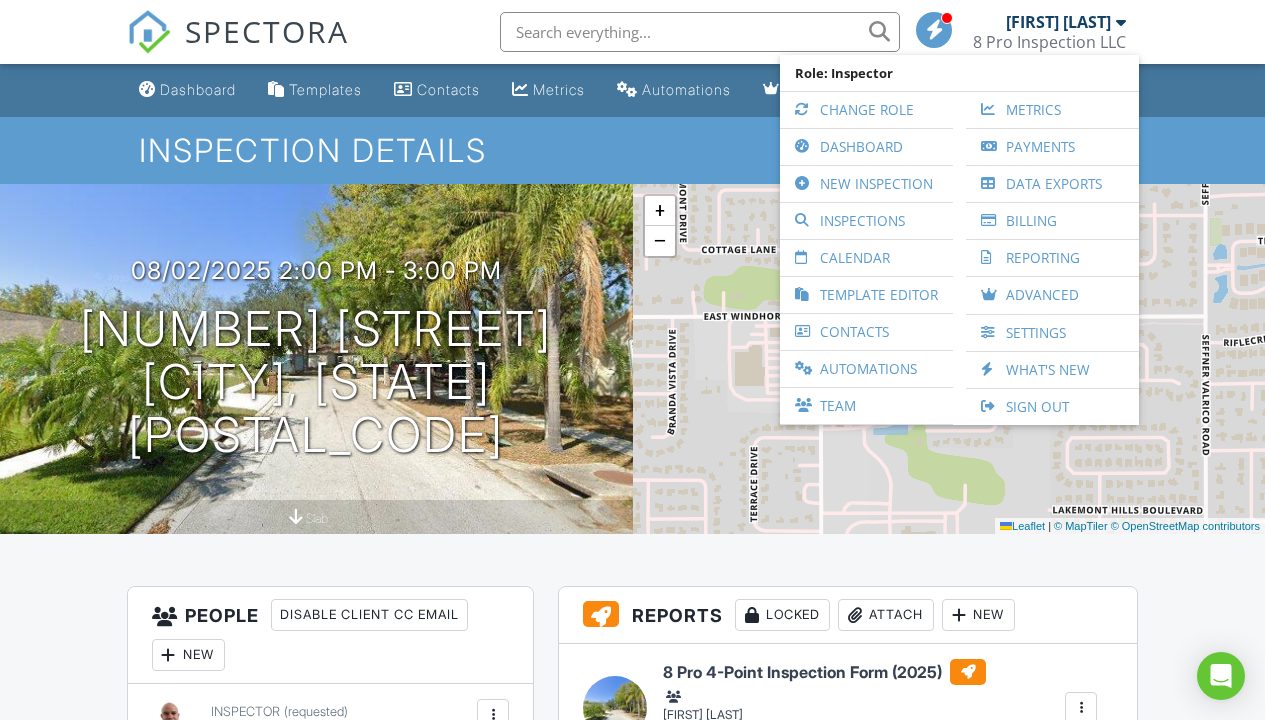 click on "[FIRST] [LAST]" at bounding box center [1058, 22] 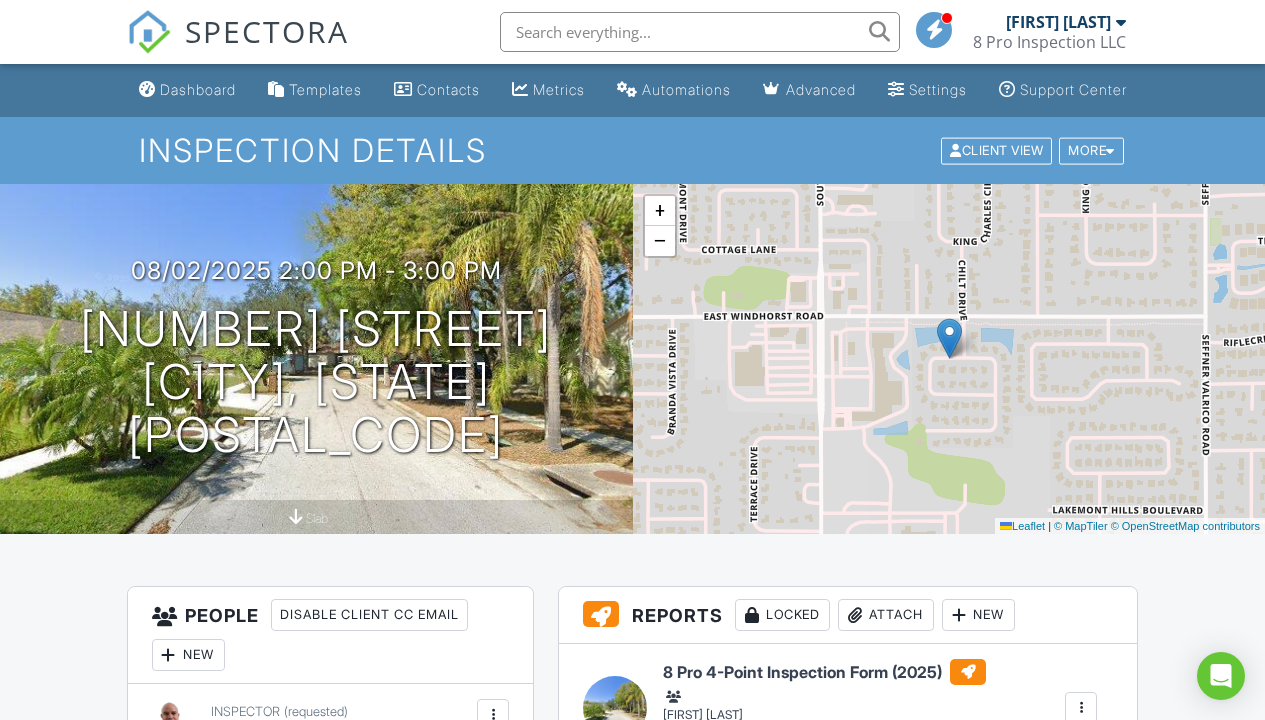 click on "[FIRST] [LAST]" at bounding box center [1058, 22] 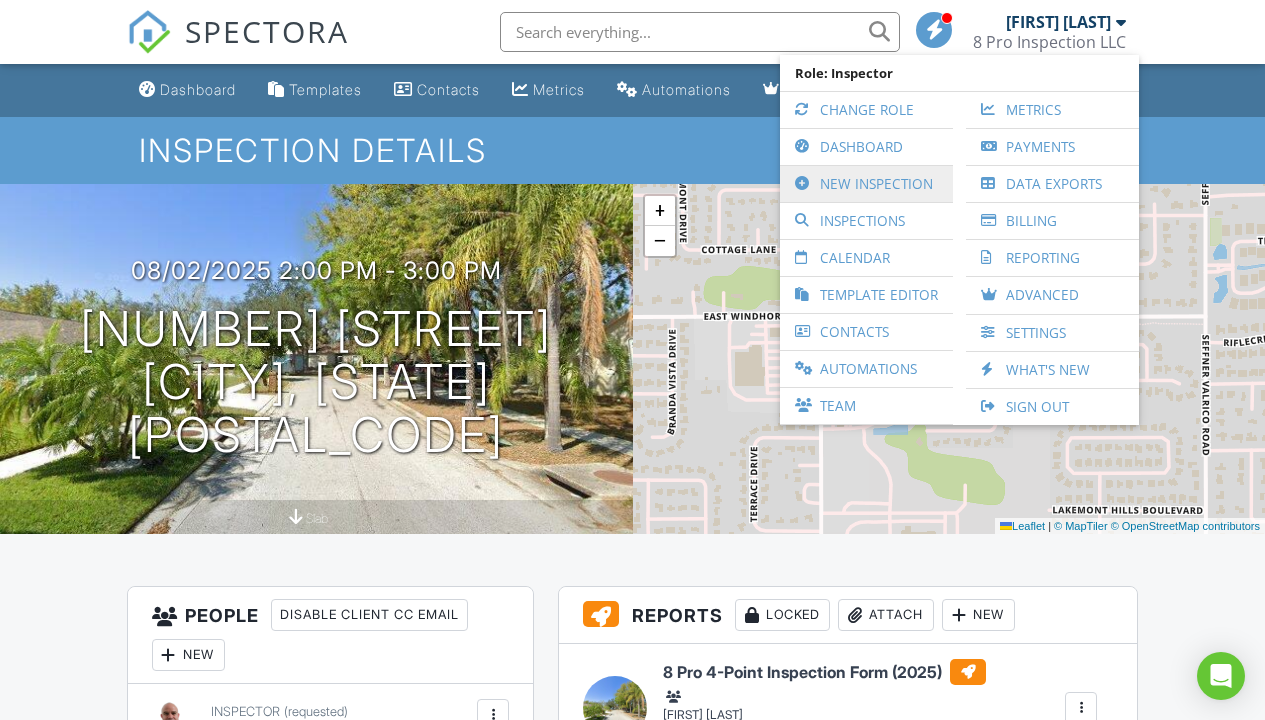 click on "New Inspection" at bounding box center [866, 184] 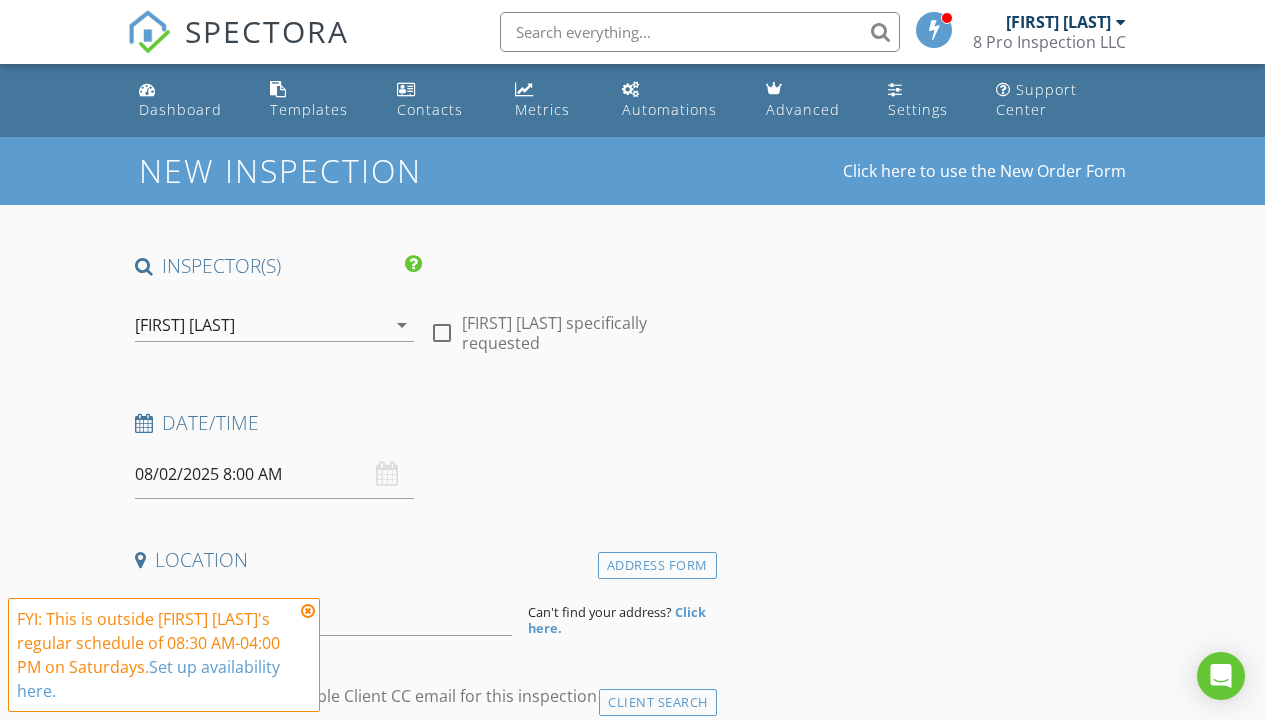 click at bounding box center [442, 333] 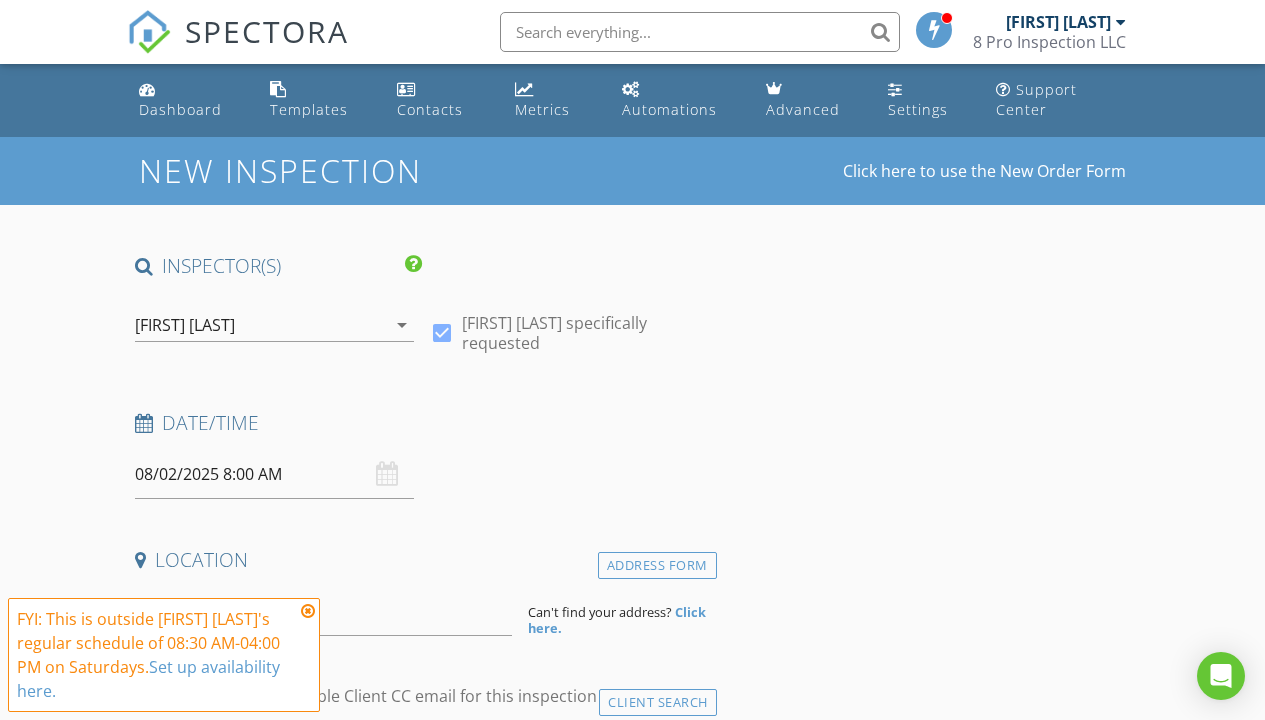 scroll, scrollTop: 0, scrollLeft: 0, axis: both 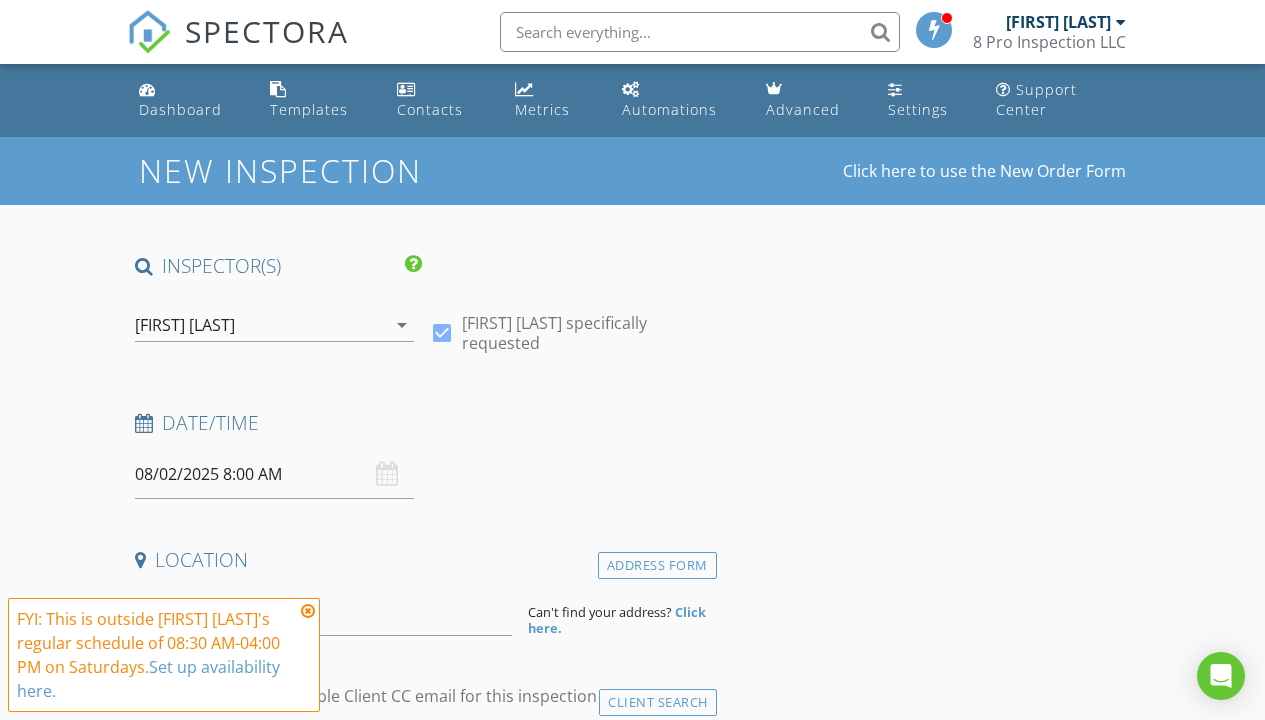 click on "08/02/2025 8:00 AM" at bounding box center (274, 474) 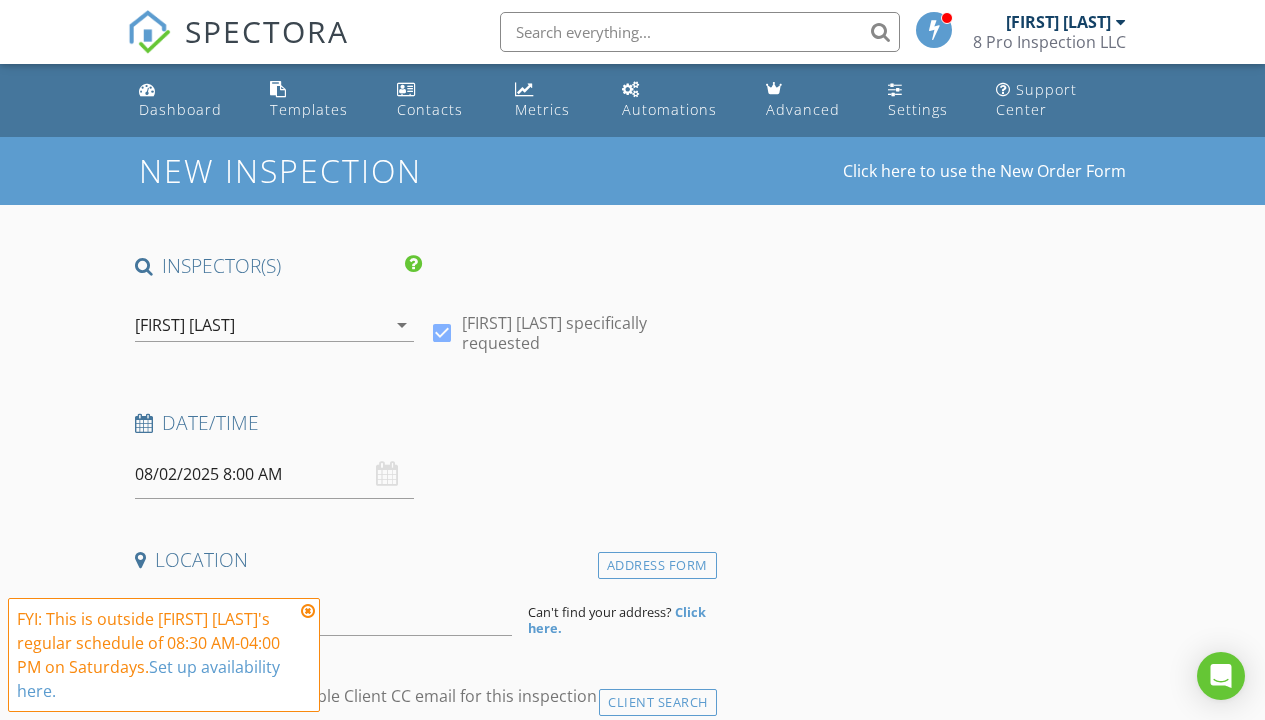 click on "08/02/2025 8:00 AM" at bounding box center [274, 474] 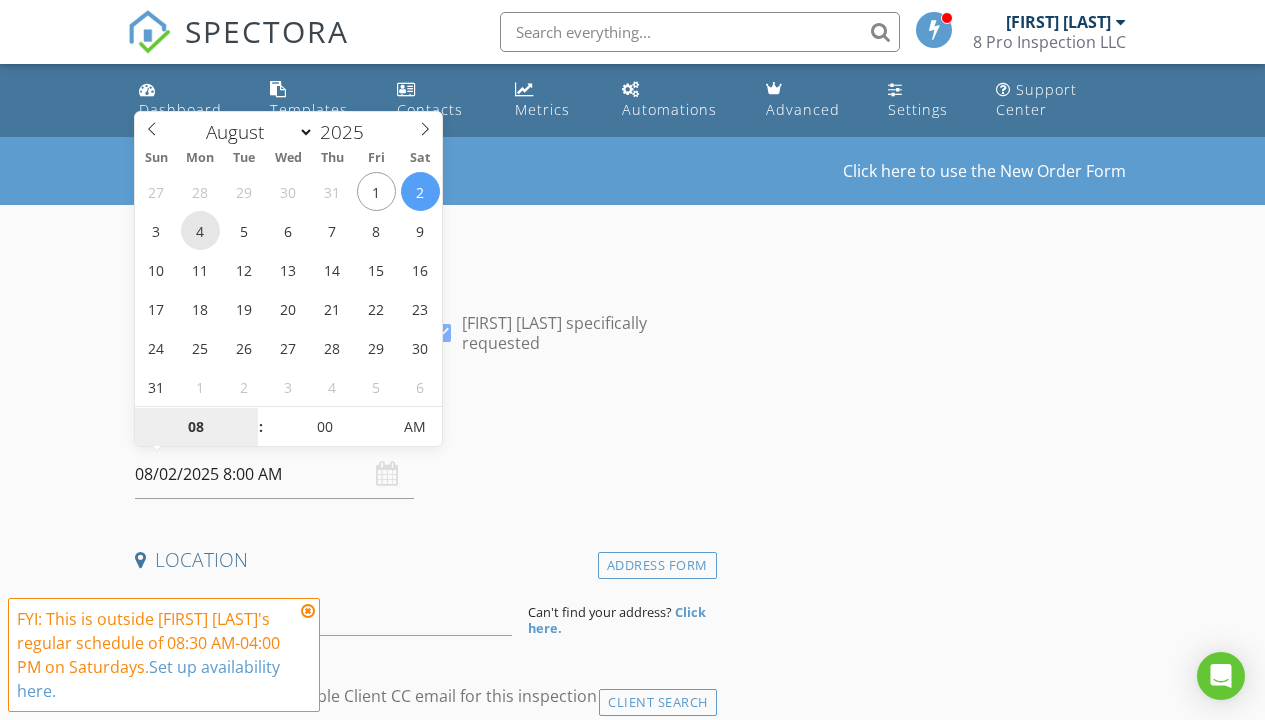 type on "08/04/2025 8:00 AM" 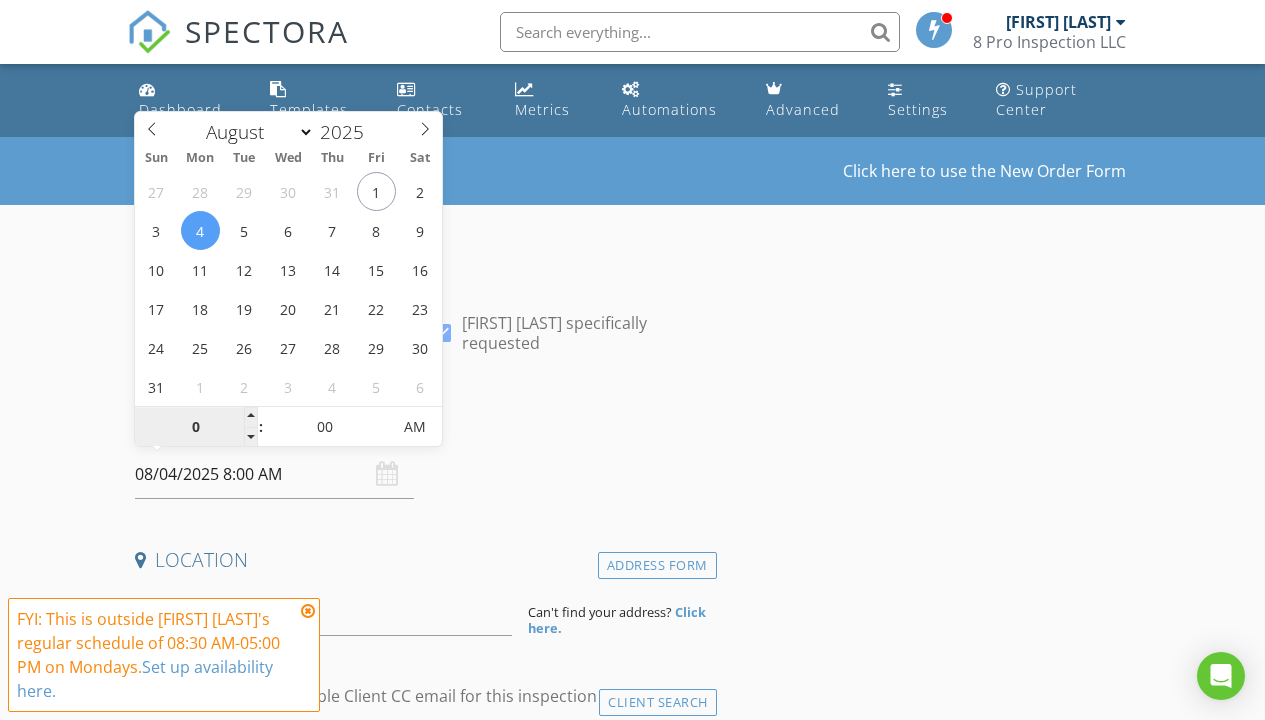 type on "01" 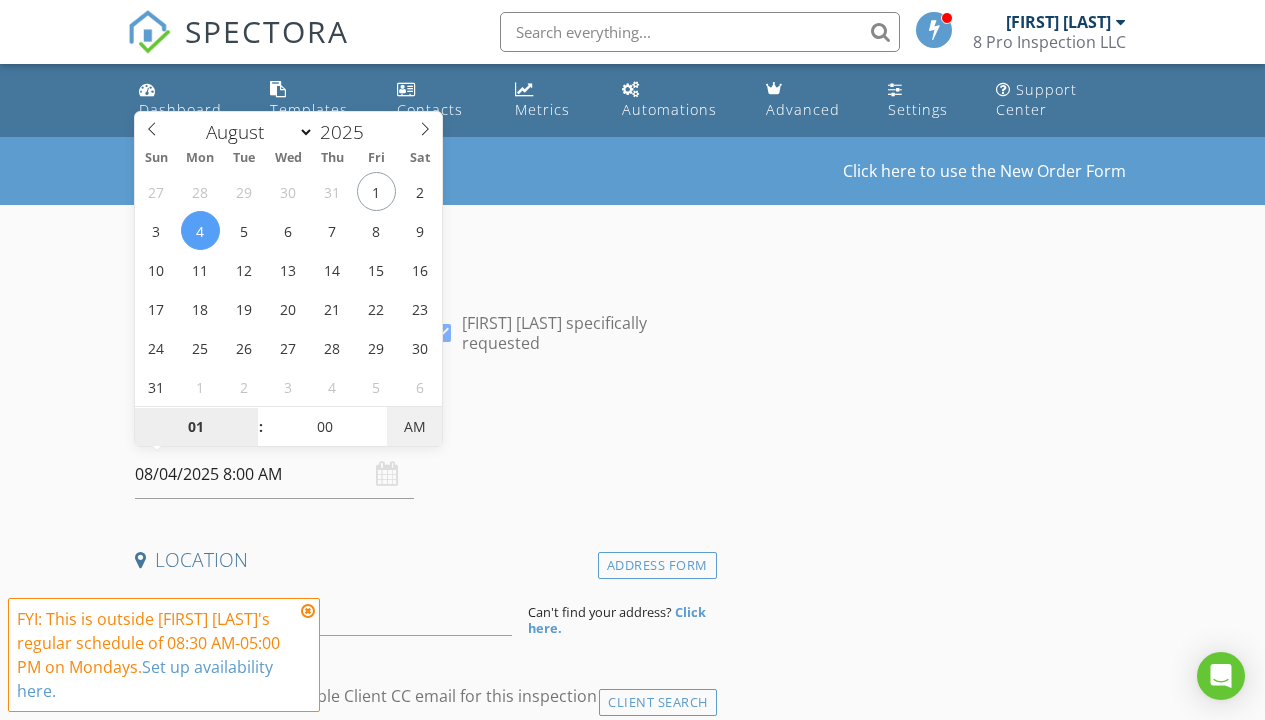 type on "08/04/2025 1:00 PM" 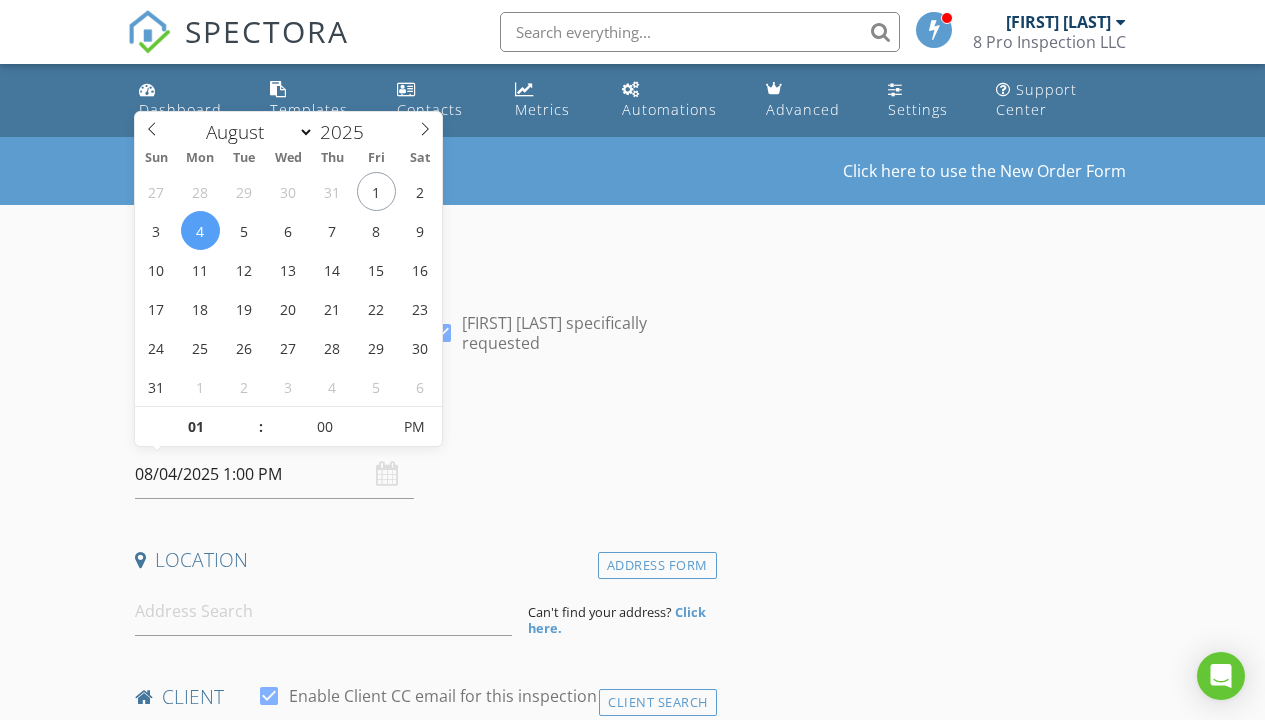 click on "Date/Time" at bounding box center (422, 430) 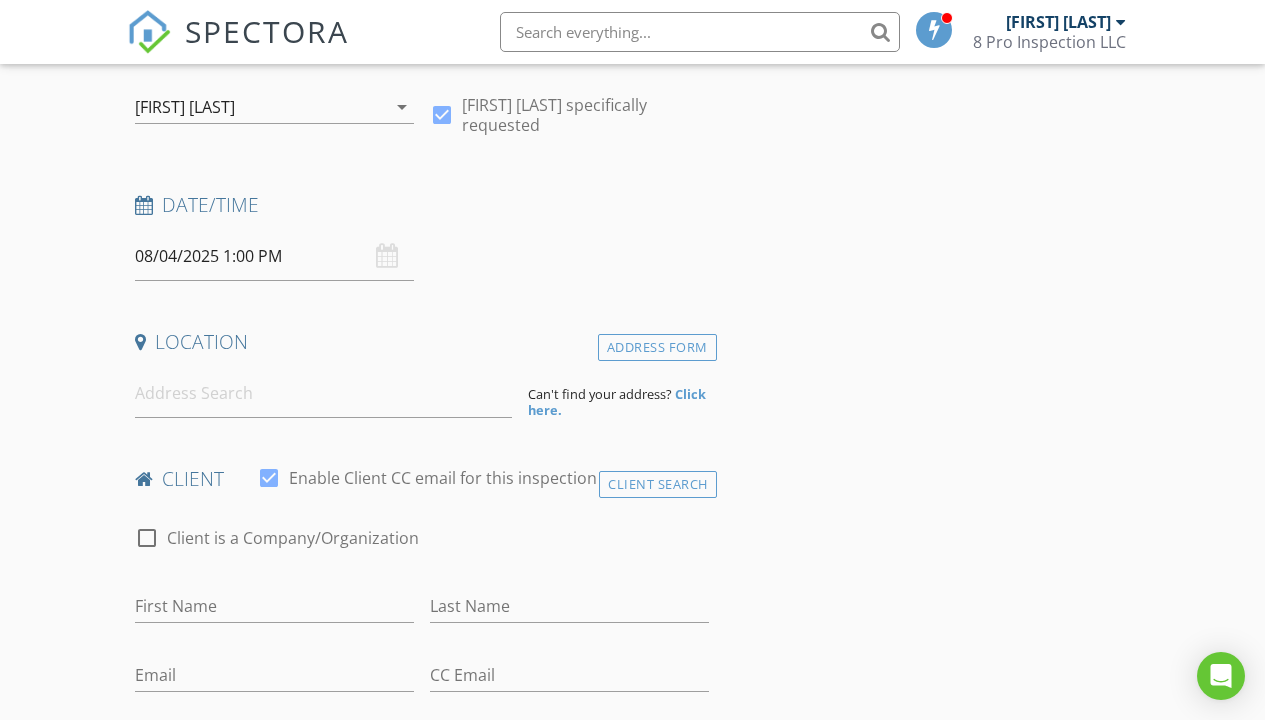 scroll, scrollTop: 338, scrollLeft: 0, axis: vertical 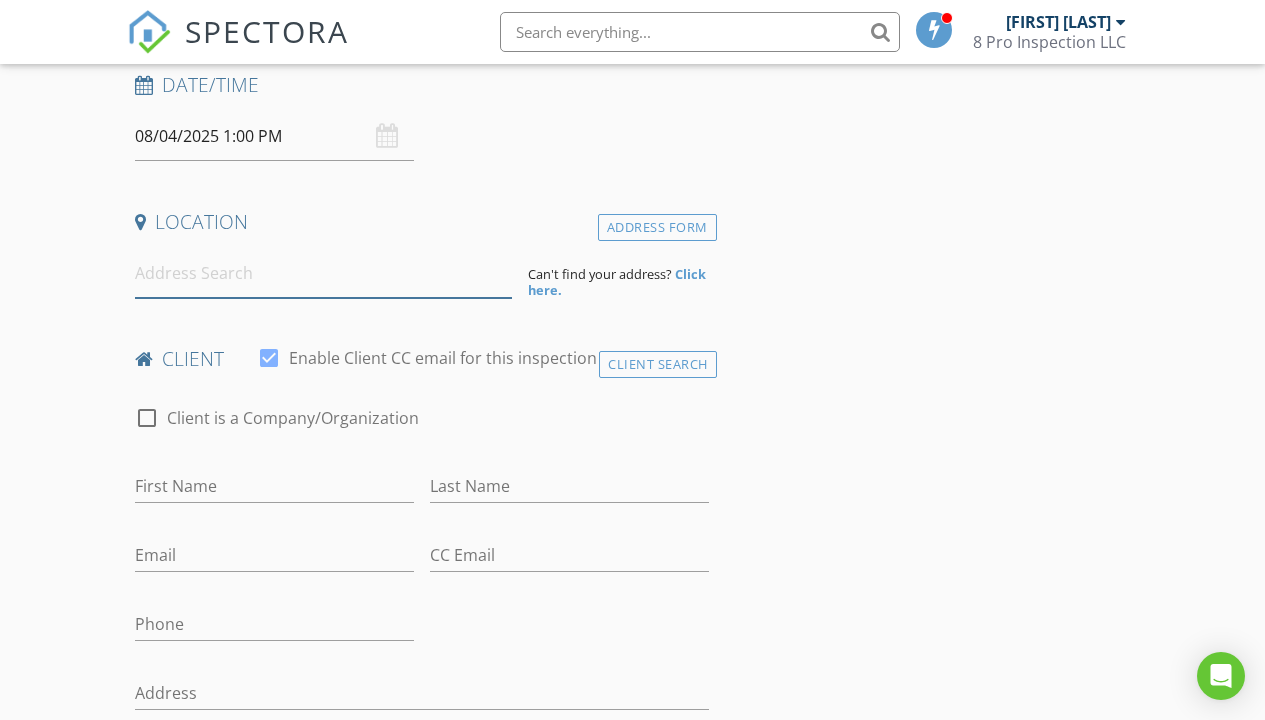 click at bounding box center [324, 273] 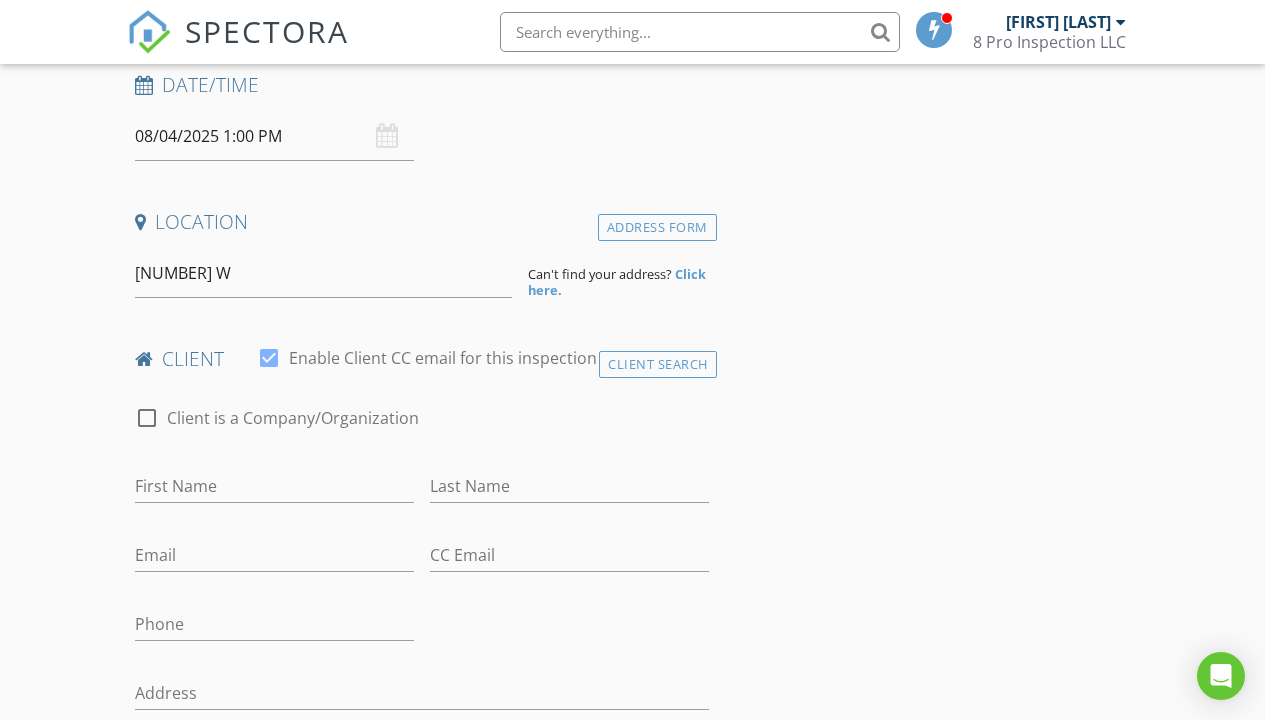 type on "11098 W Grybek Dr, Homosassa, FL, USA" 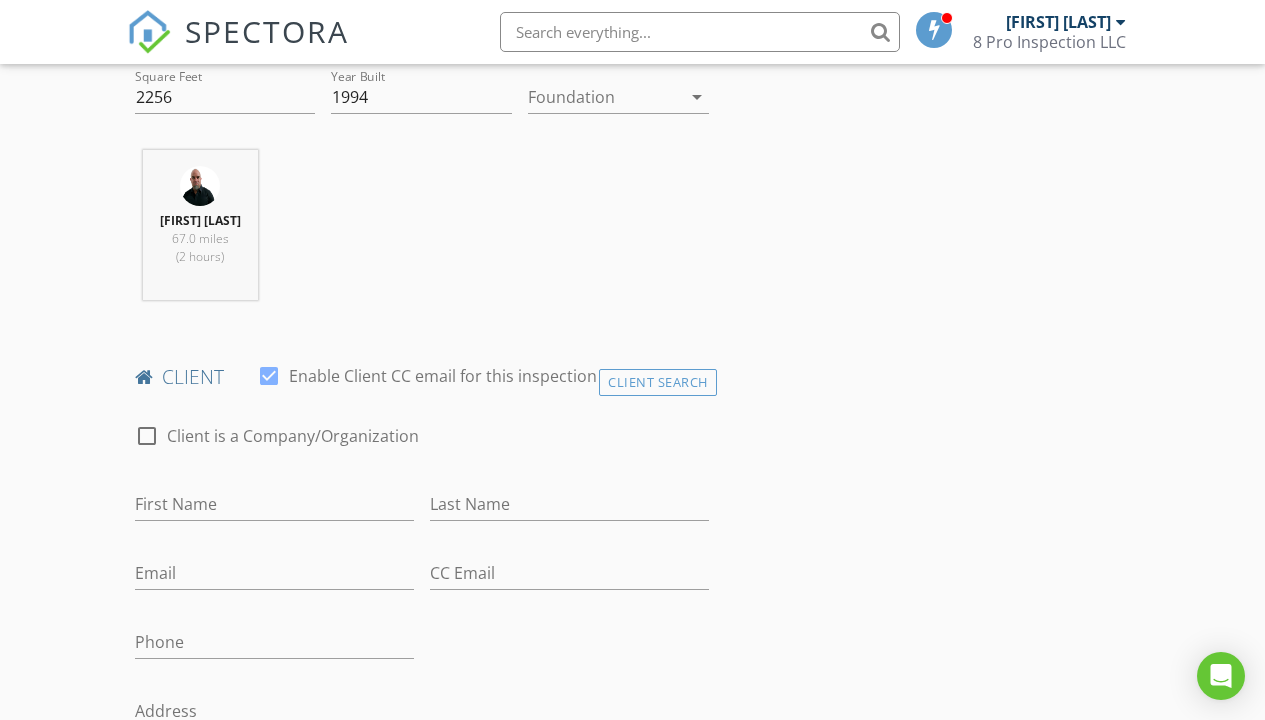 scroll, scrollTop: 998, scrollLeft: 0, axis: vertical 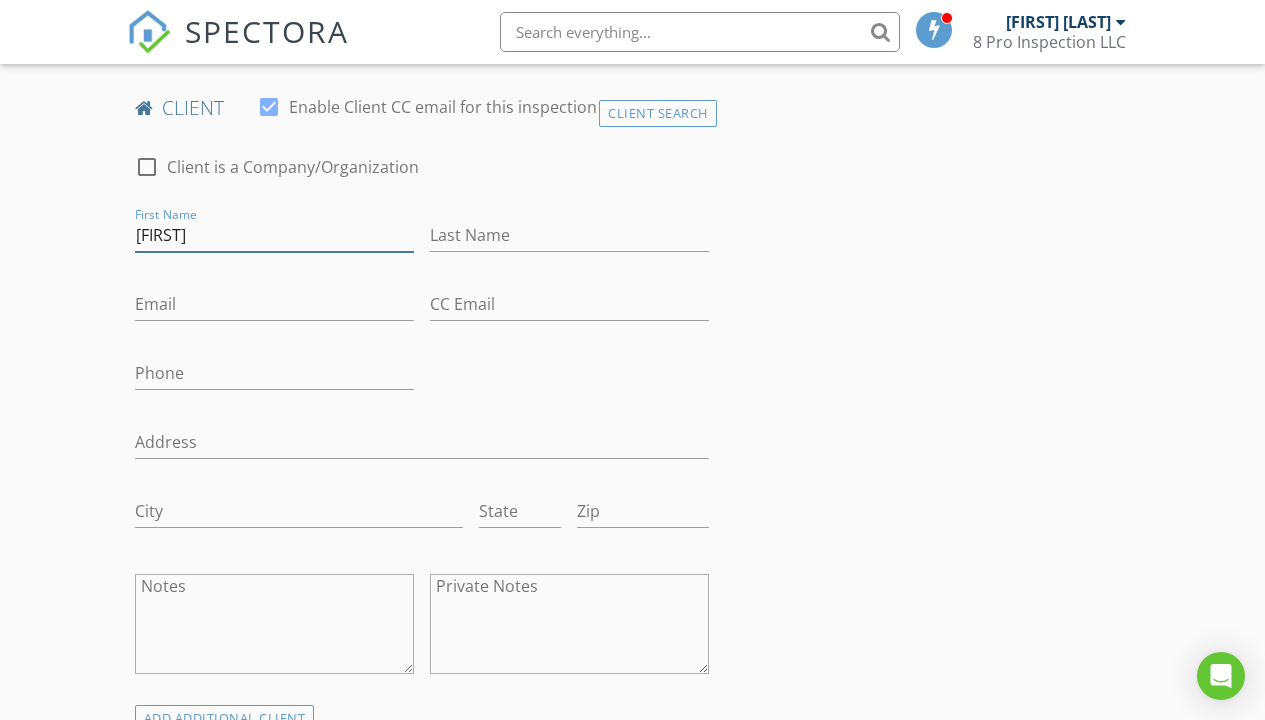 type on "Kolby" 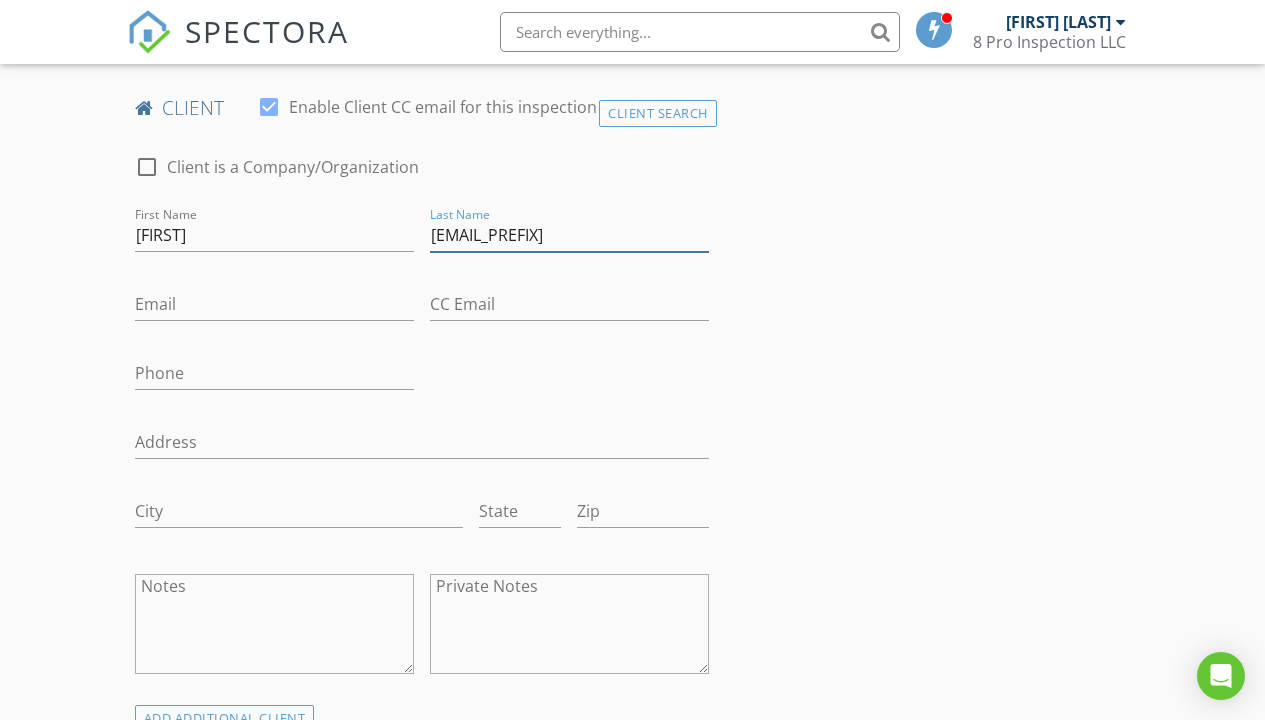 click on "kruger" at bounding box center [569, 235] 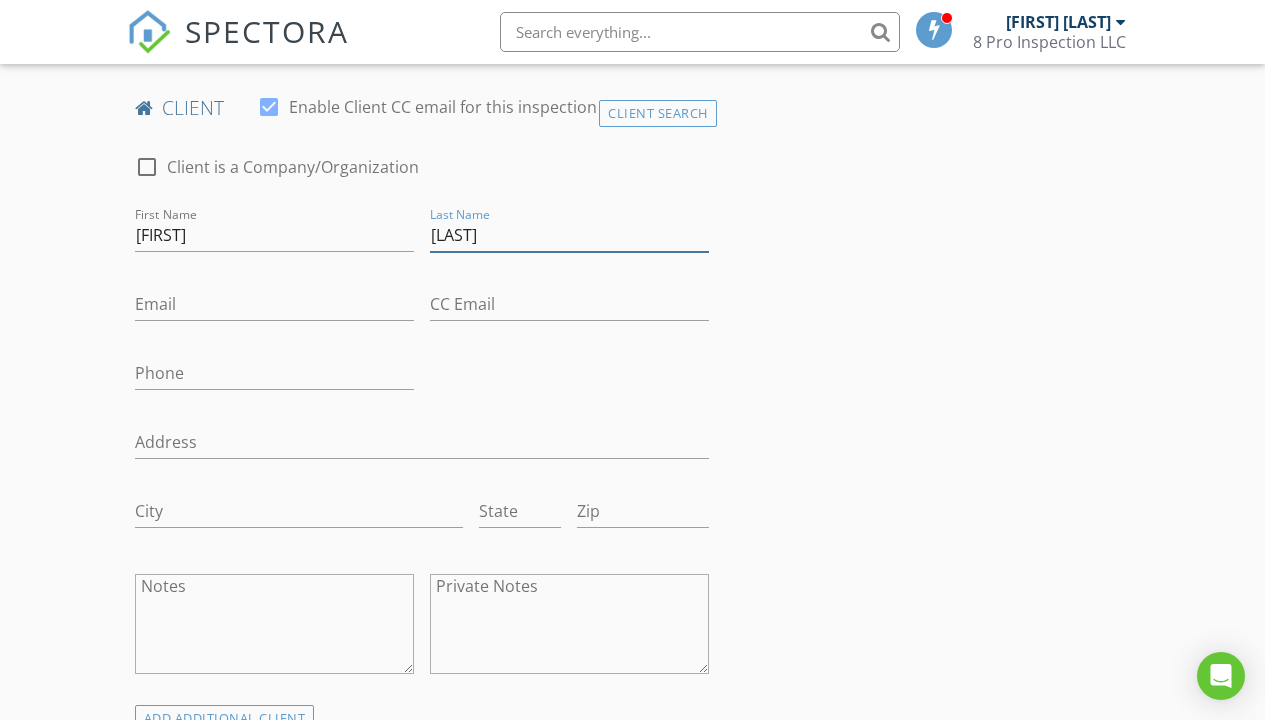 type on "Kruger" 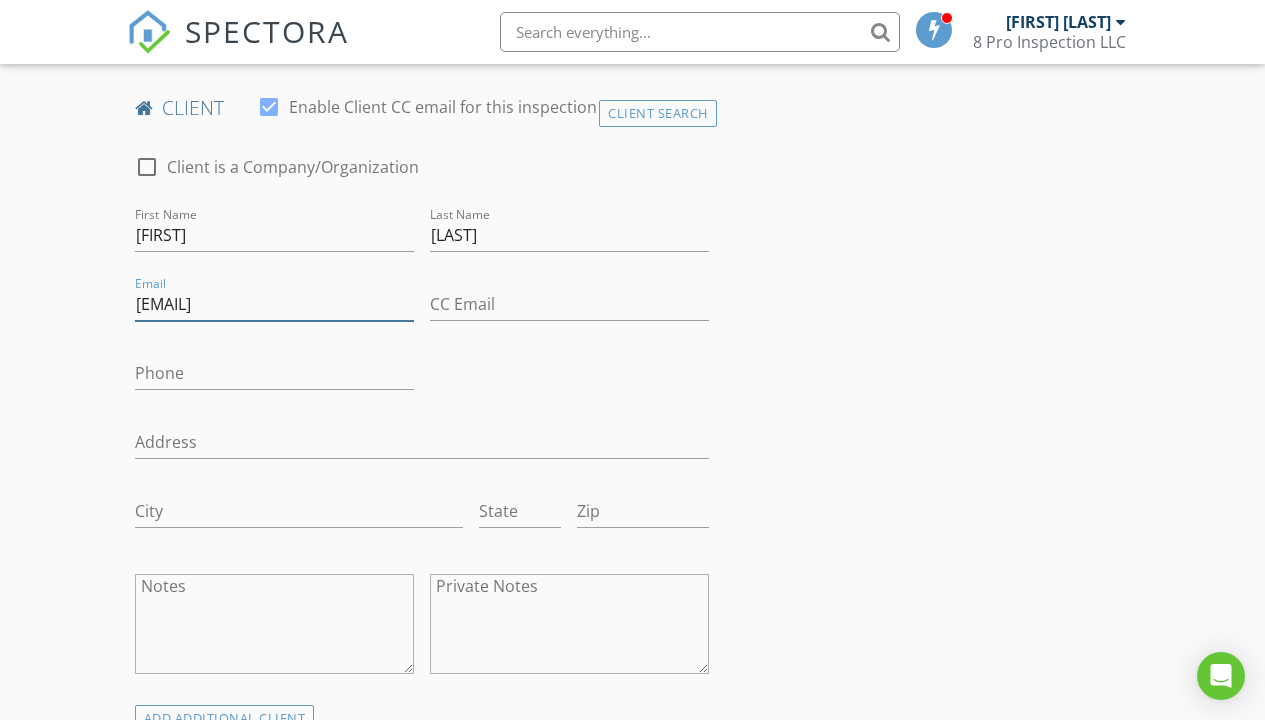 type on "krugerenterprises23@gmail.com" 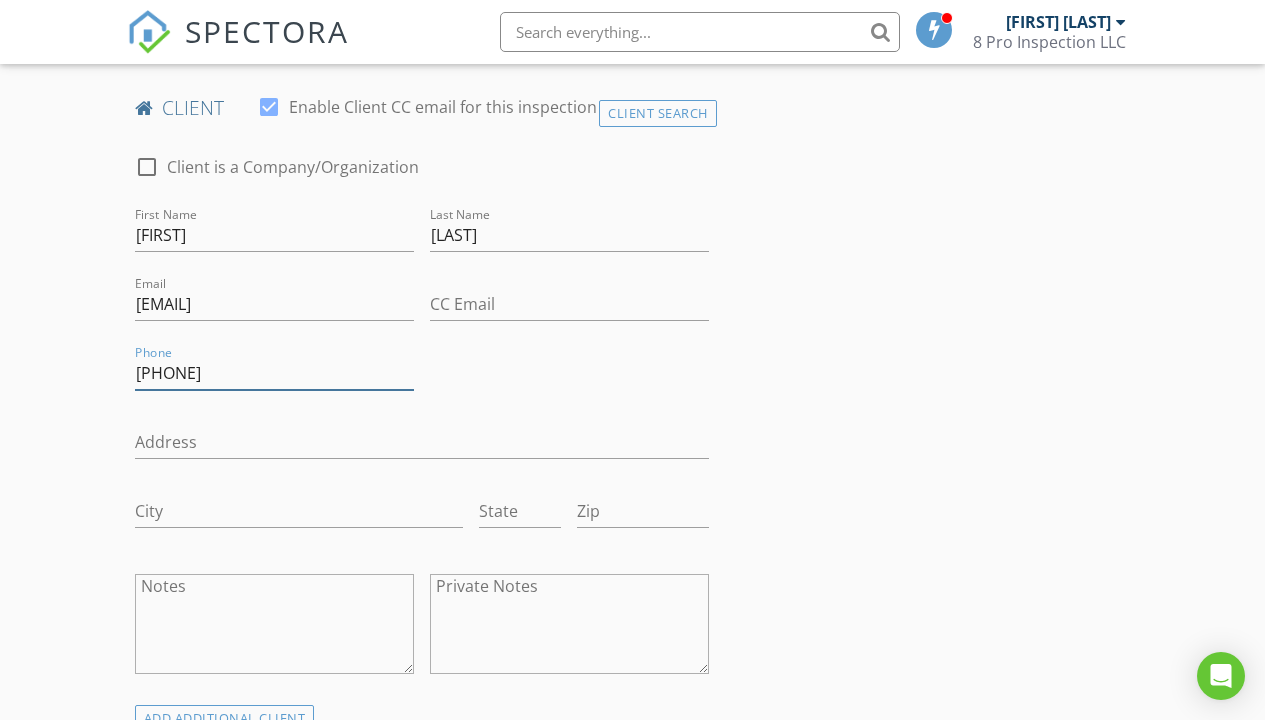 type on "727-248-9223" 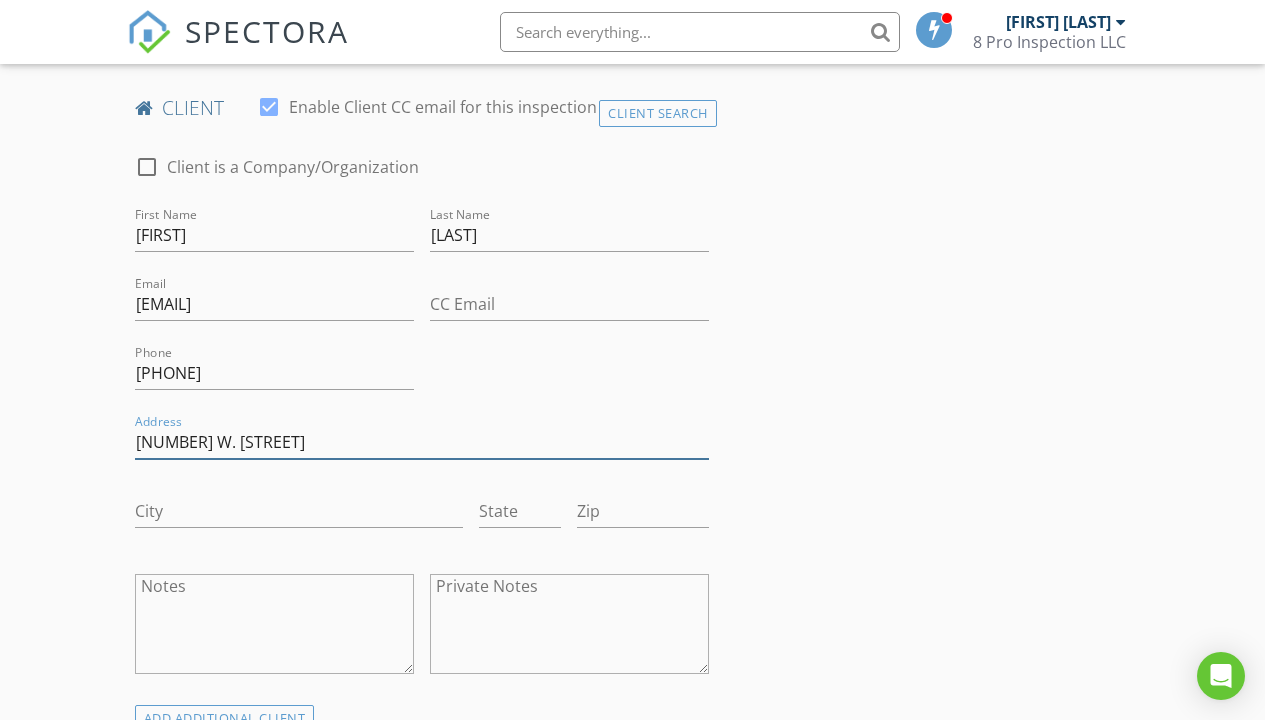 type on "11093 W. Grybek Dr." 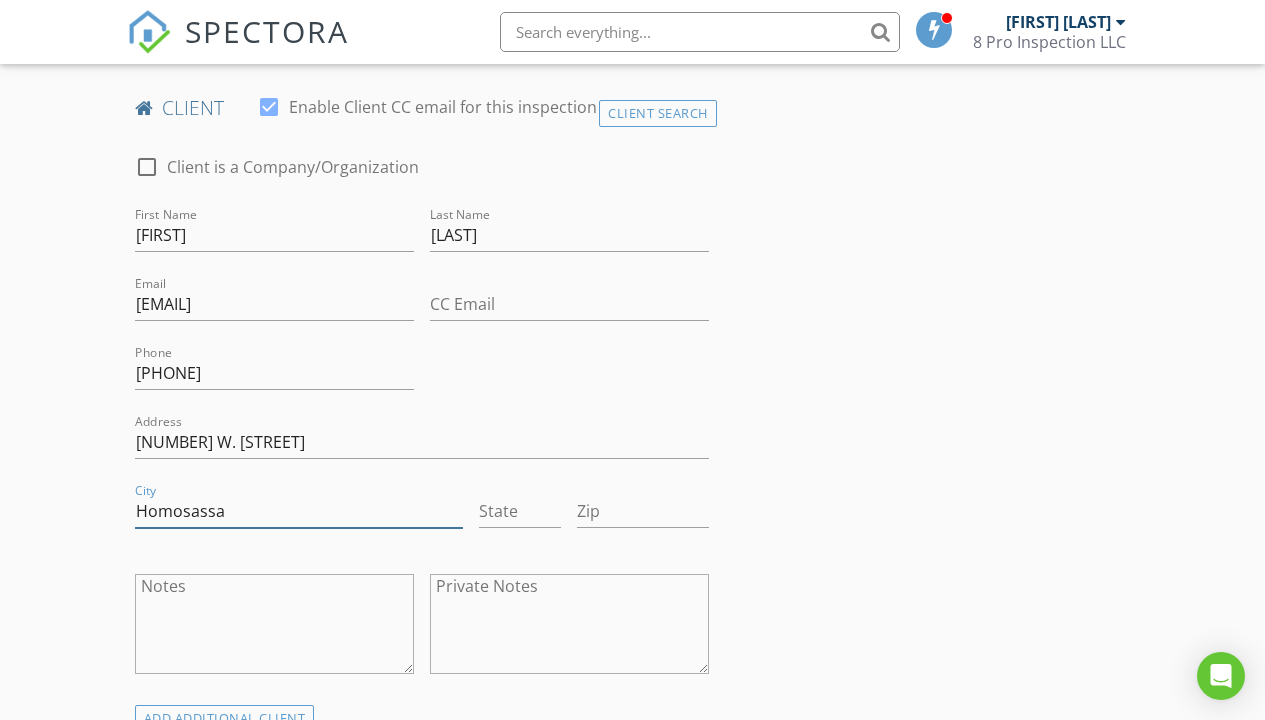 type on "Homosassa" 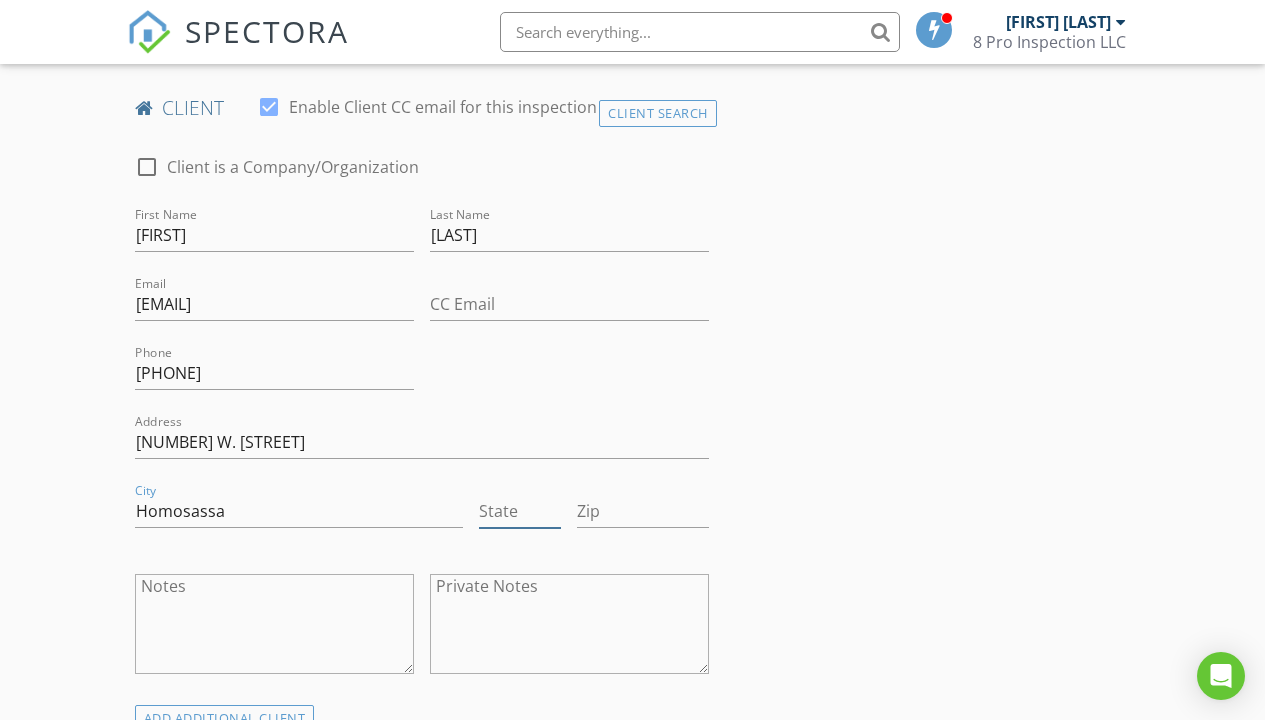 click on "State" at bounding box center [520, 511] 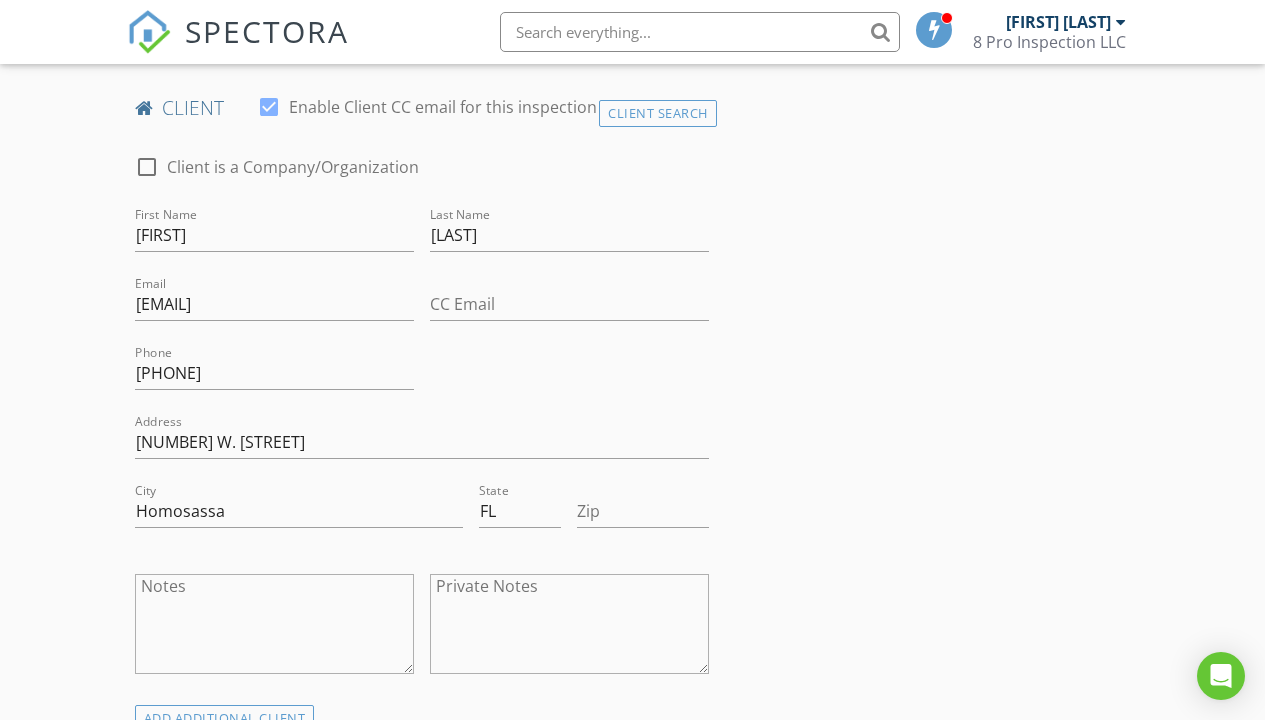 type on "FL" 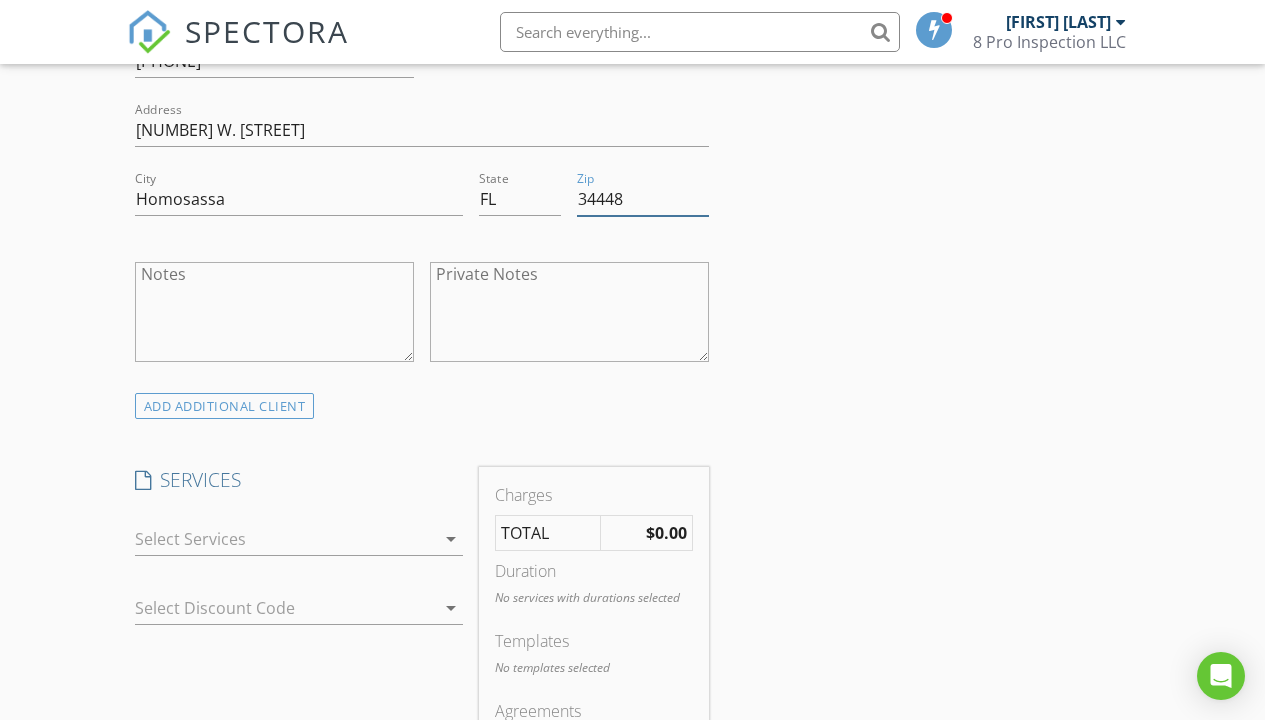 scroll, scrollTop: 1432, scrollLeft: 0, axis: vertical 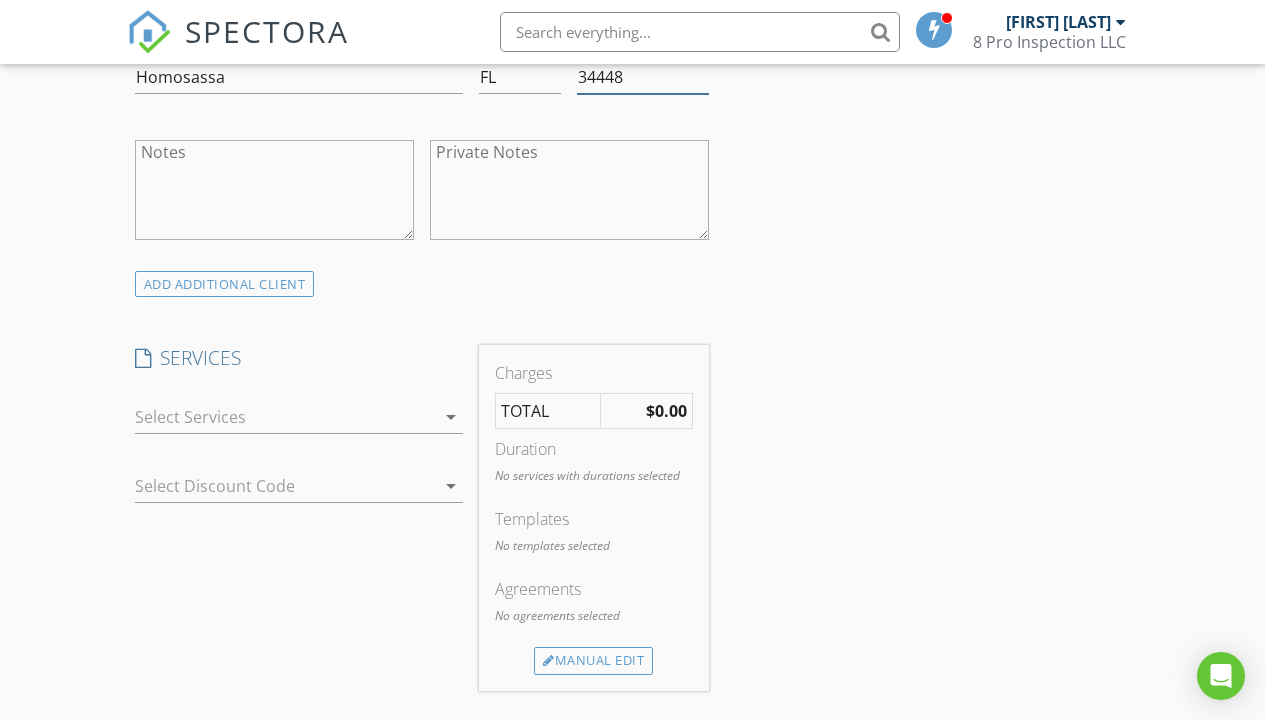type on "34448" 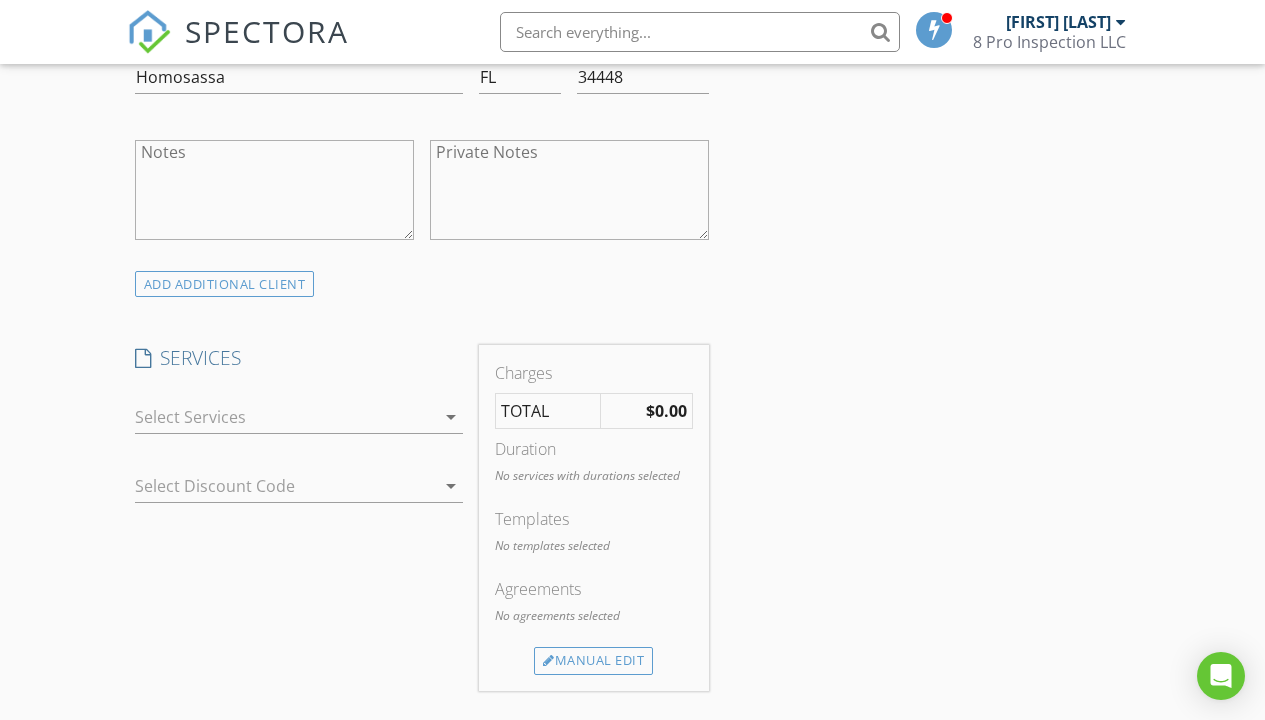 click on "arrow_drop_down" at bounding box center [451, 417] 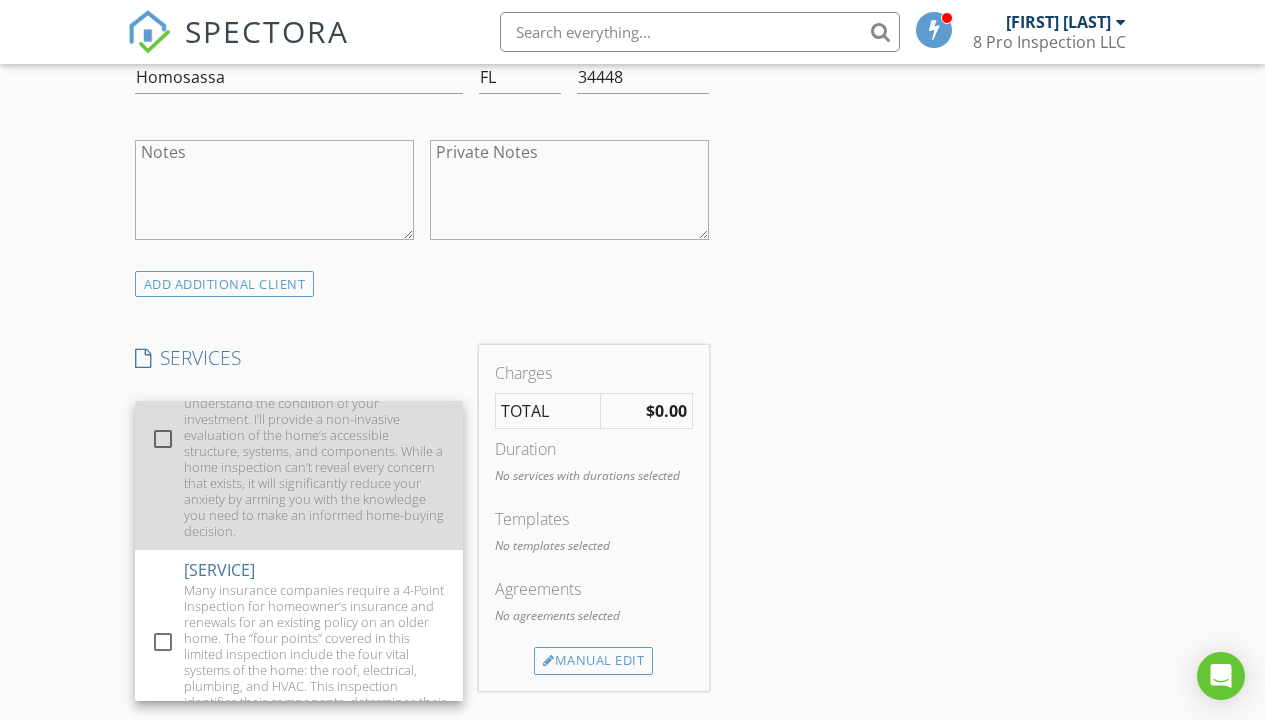 scroll, scrollTop: 976, scrollLeft: 0, axis: vertical 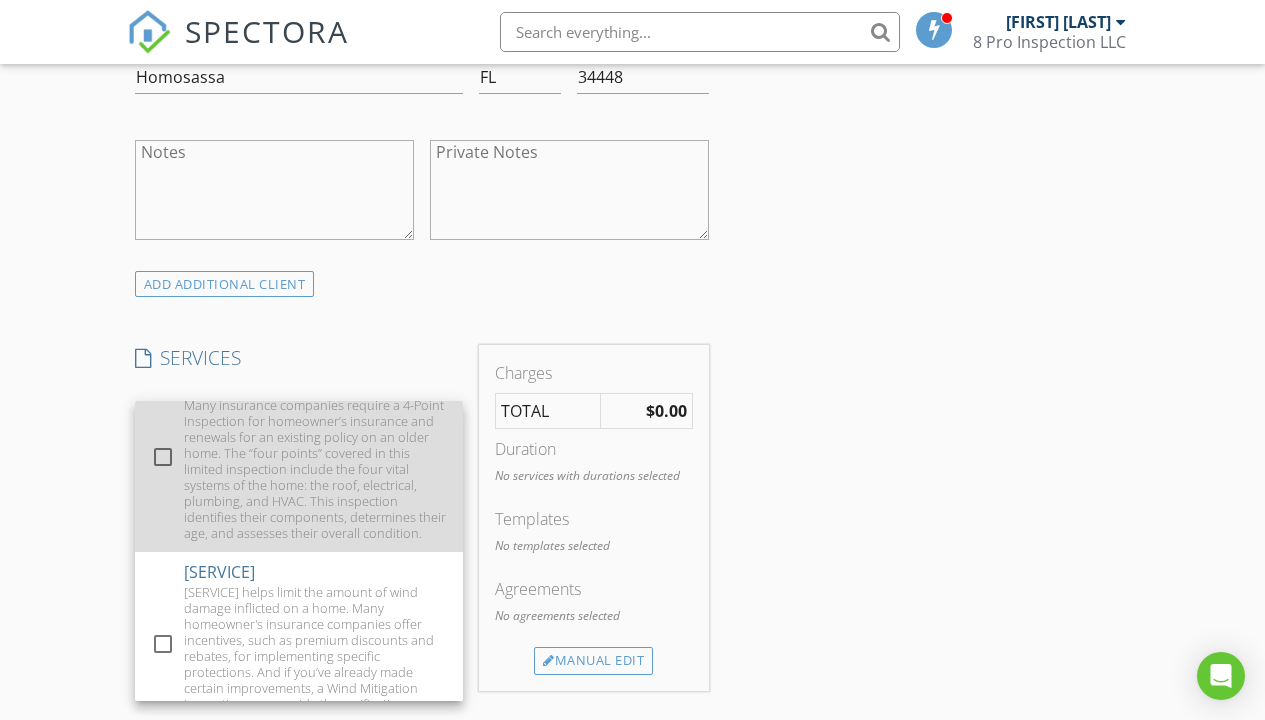 click at bounding box center [163, 457] 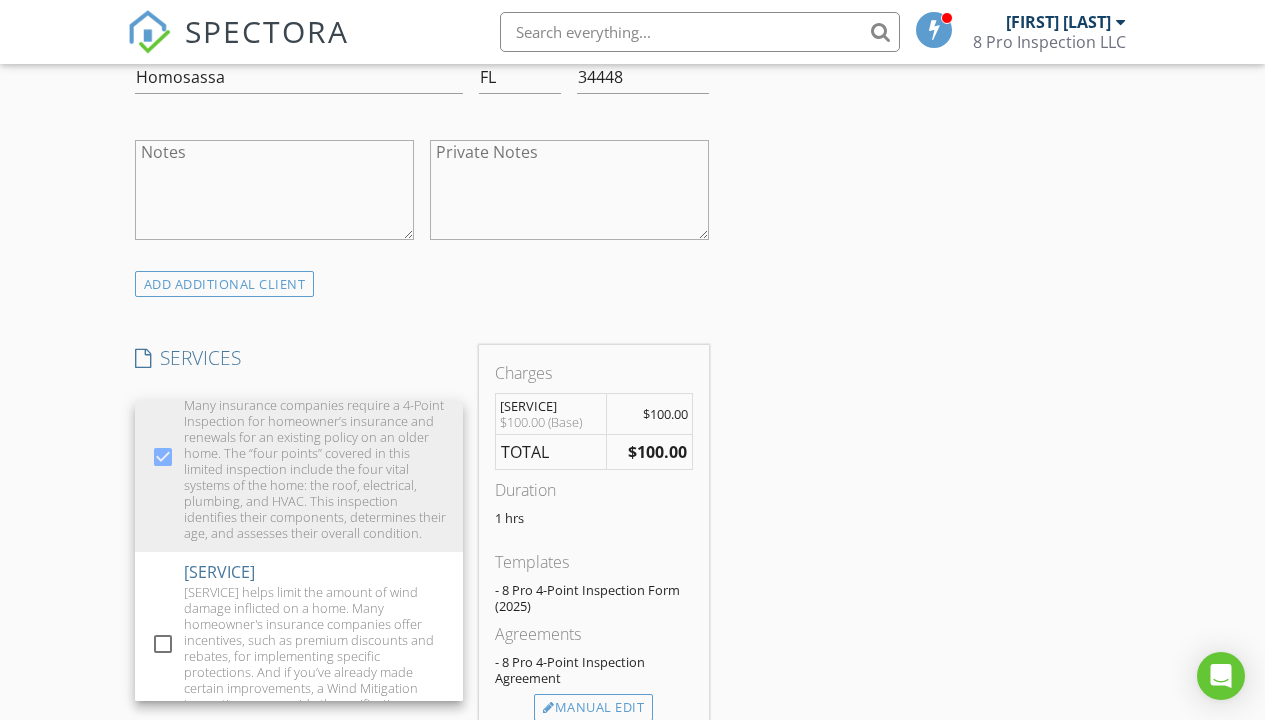 click on "INSPECTOR(S)
check_box   Danny Lee Irizarry   PRIMARY   Danny Lee Irizarry arrow_drop_down   check_box Danny Lee Irizarry specifically requested
Date/Time
08/04/2025 1:00 PM
Location
Address Search       Address 11098 W Grybek Dr   Unit   City Homosassa   State FL   Zip 34448   County Citrus     Square Feet 2256   Year Built 1994   Foundation arrow_drop_down     Danny Lee Irizarry     67.0 miles     (2 hours)
client
check_box Enable Client CC email for this inspection   Client Search     check_box_outline_blank Client is a Company/Organization     First Name Kolby   Last Name Kruger   Email krugerenterprises23@gmail.com   CC Email   Phone 727-248-9223   Address 11093 W. Grybek Dr.   City Homosassa   State FL   Zip 34448       Notes   Private Notes
ADD ADDITIONAL client
check_box_outline_blank" at bounding box center (633, 509) 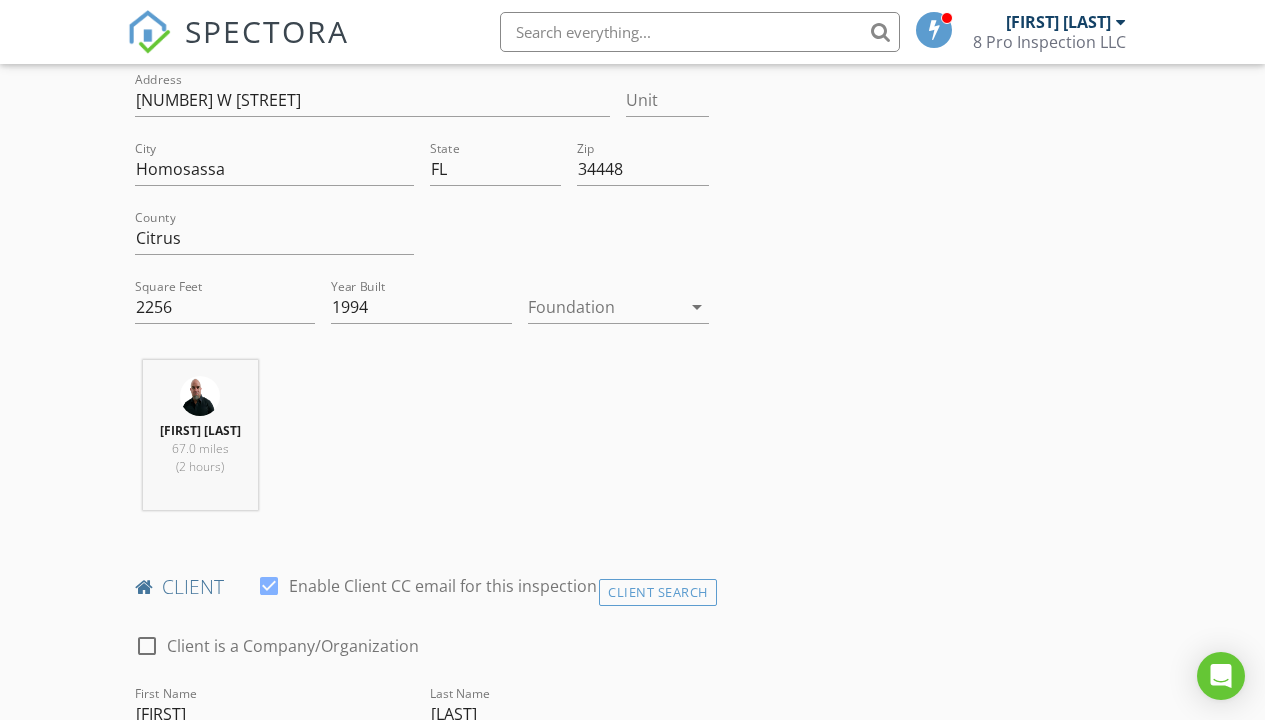 scroll, scrollTop: 441, scrollLeft: 0, axis: vertical 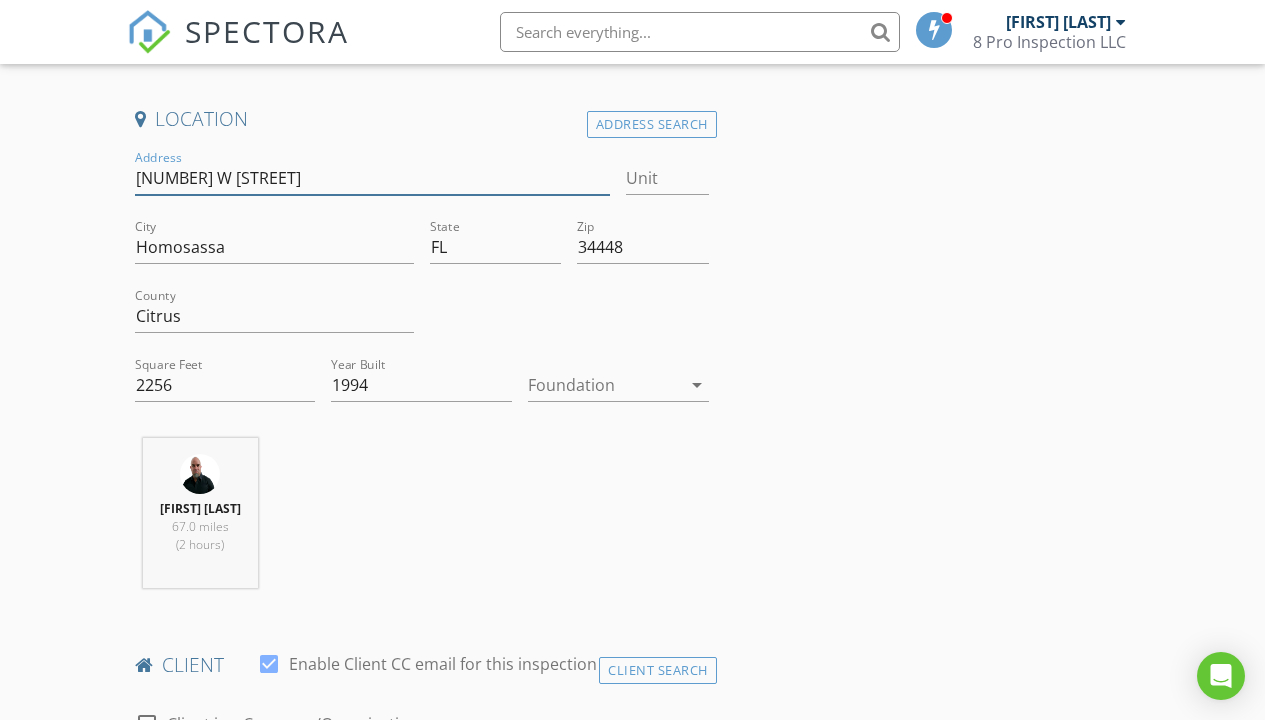 drag, startPoint x: 293, startPoint y: 180, endPoint x: 135, endPoint y: 181, distance: 158.00316 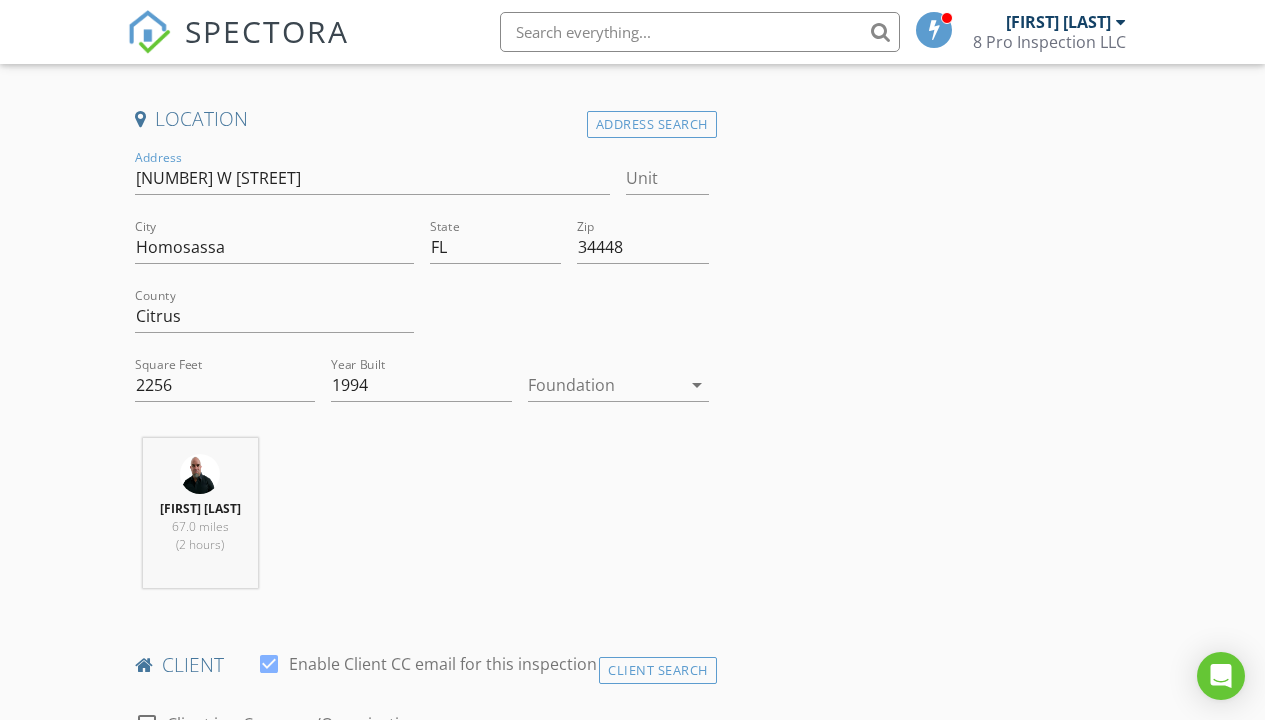 click on "Danny Lee Irizarry     67.0 miles     (2 hours)" at bounding box center (422, 521) 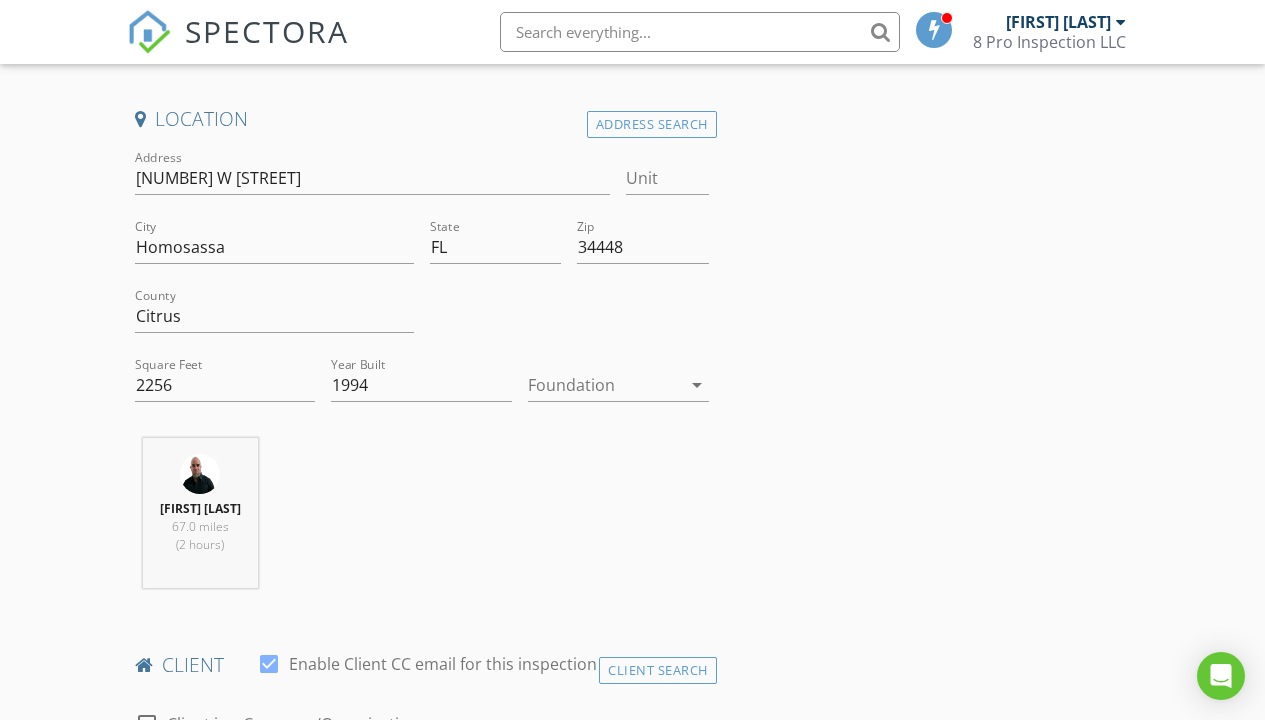 click on "arrow_drop_down" at bounding box center (697, 385) 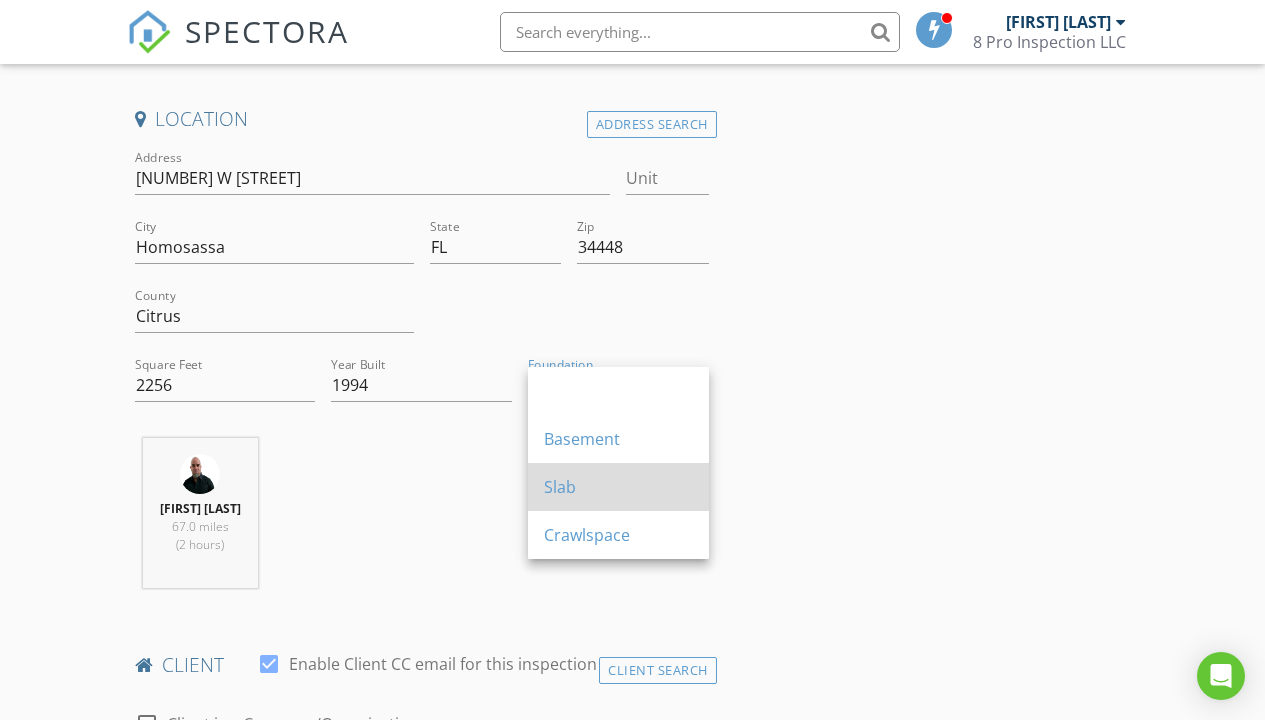 click on "Slab" at bounding box center [618, 487] 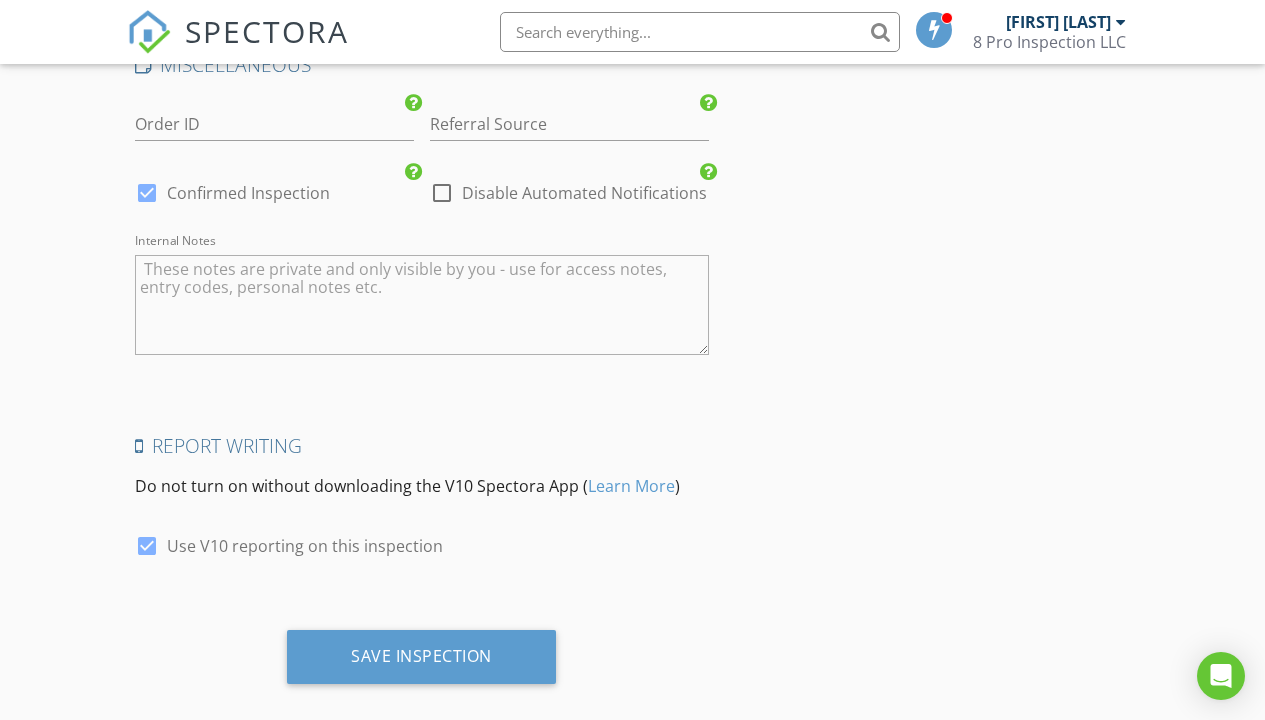 scroll, scrollTop: 2982, scrollLeft: 0, axis: vertical 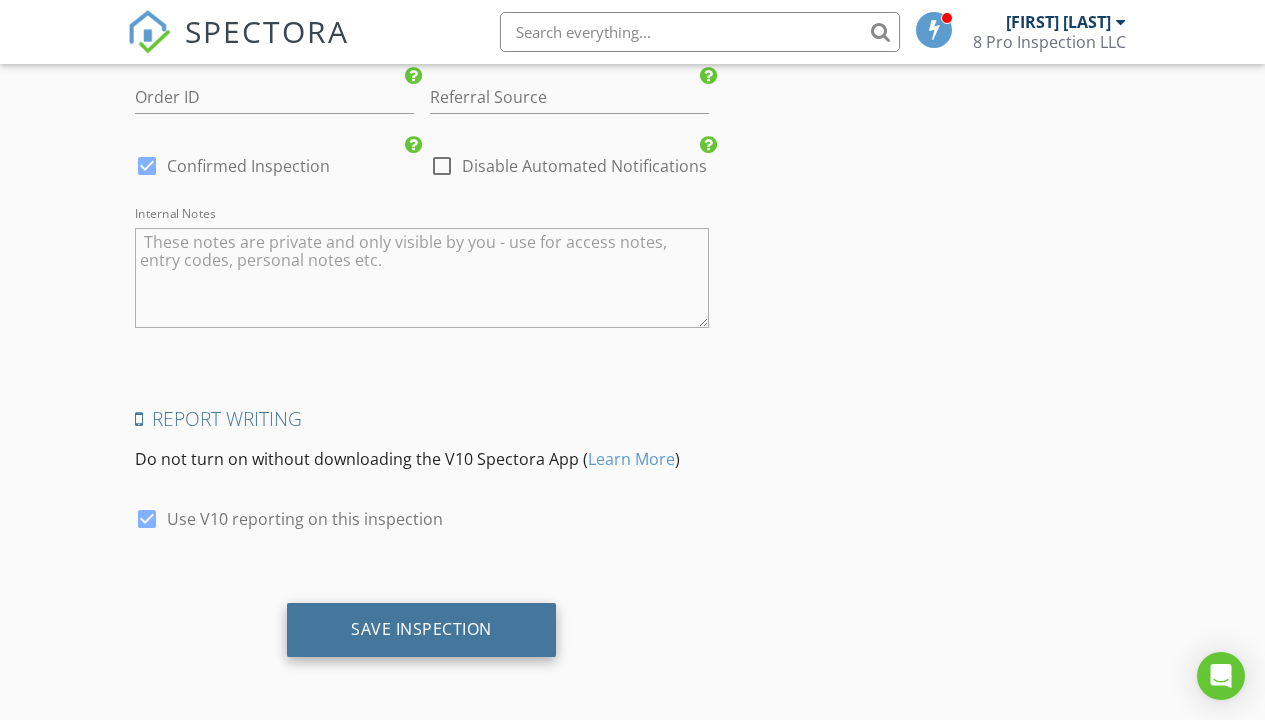 click on "Save Inspection" at bounding box center [421, 629] 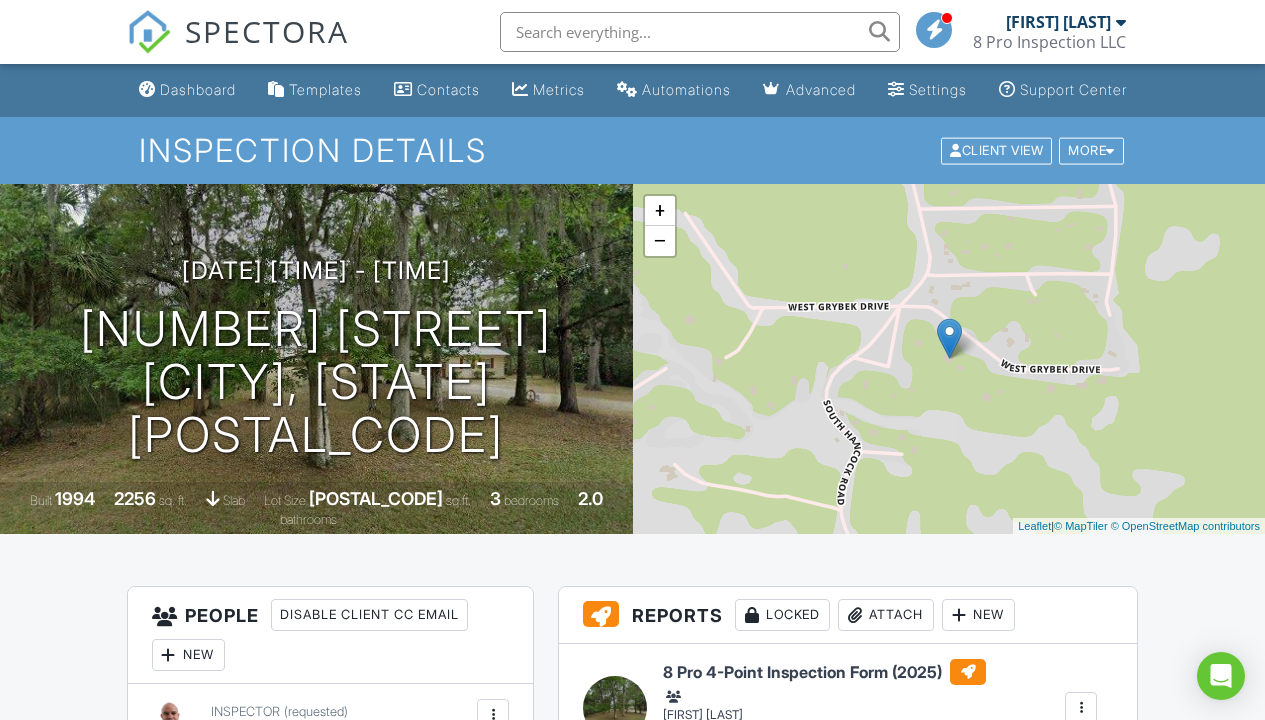 scroll, scrollTop: 0, scrollLeft: 0, axis: both 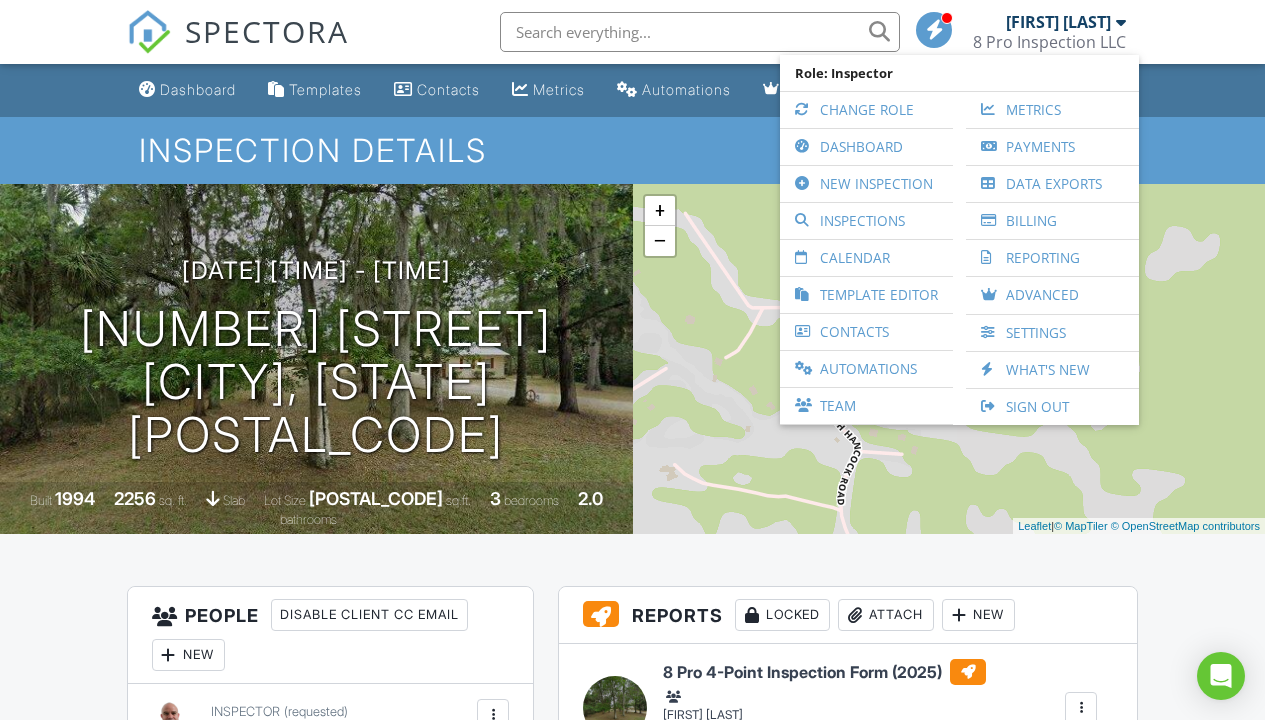 click on "[FIRST] [LAST]" at bounding box center (1058, 22) 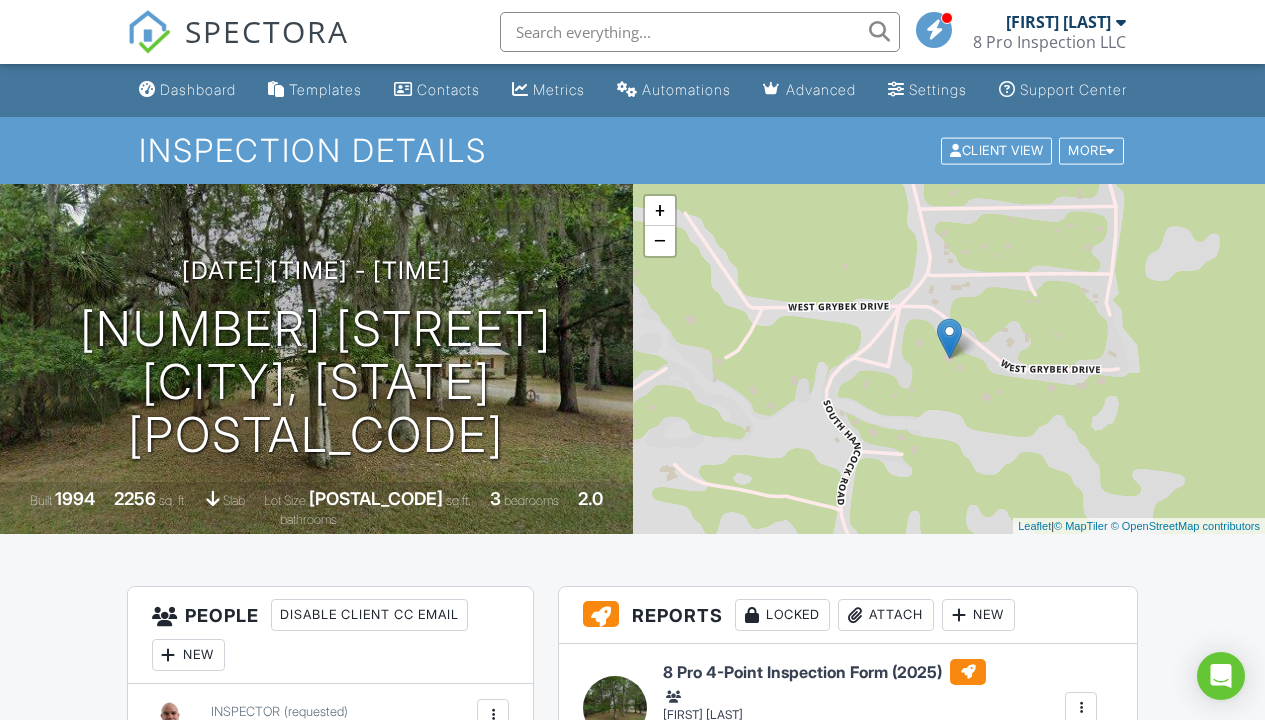 click on "Danny Lee Irizarry
8 Pro Inspection LLC" at bounding box center (1052, 32) 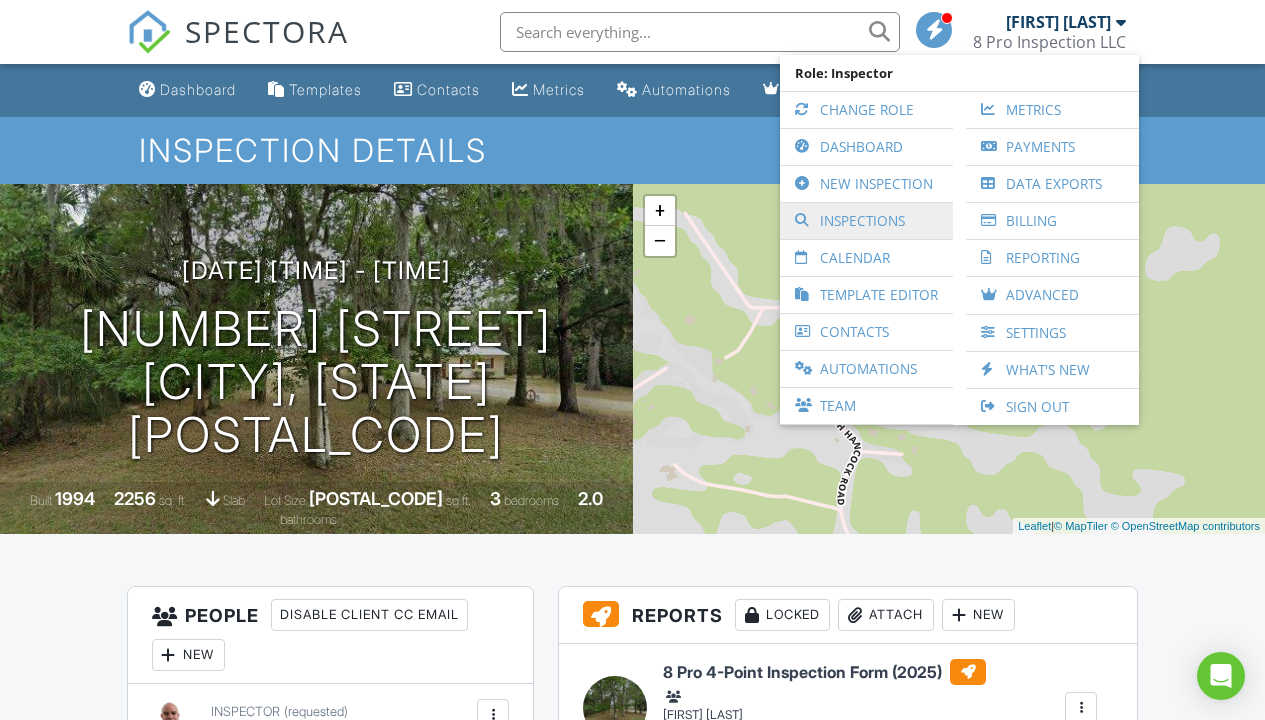 click on "Inspections" at bounding box center (866, 221) 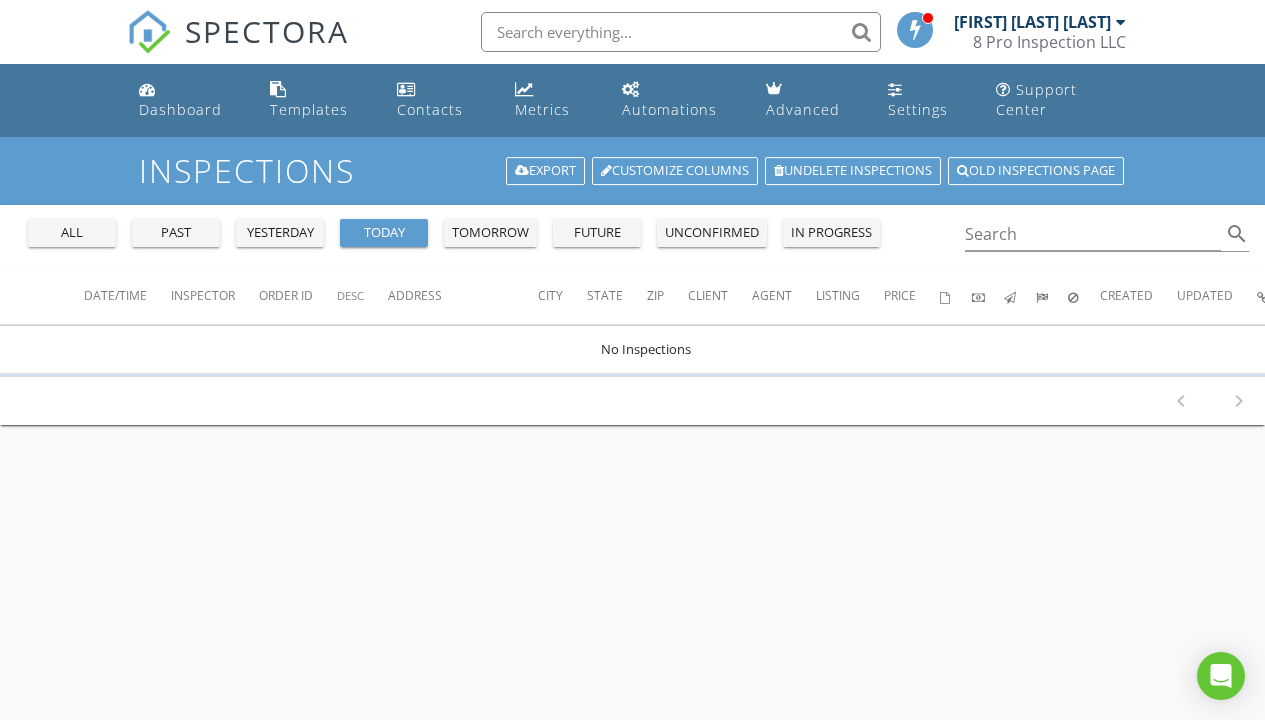scroll, scrollTop: 0, scrollLeft: 0, axis: both 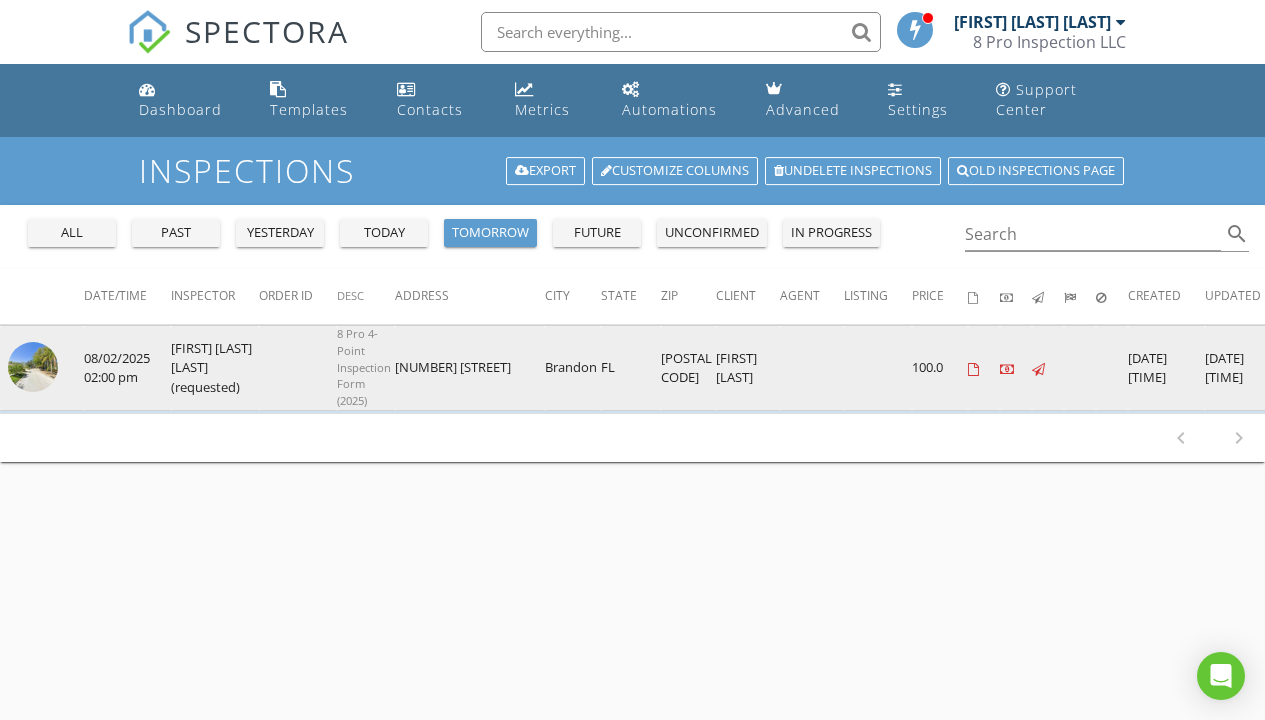 click at bounding box center [33, 367] 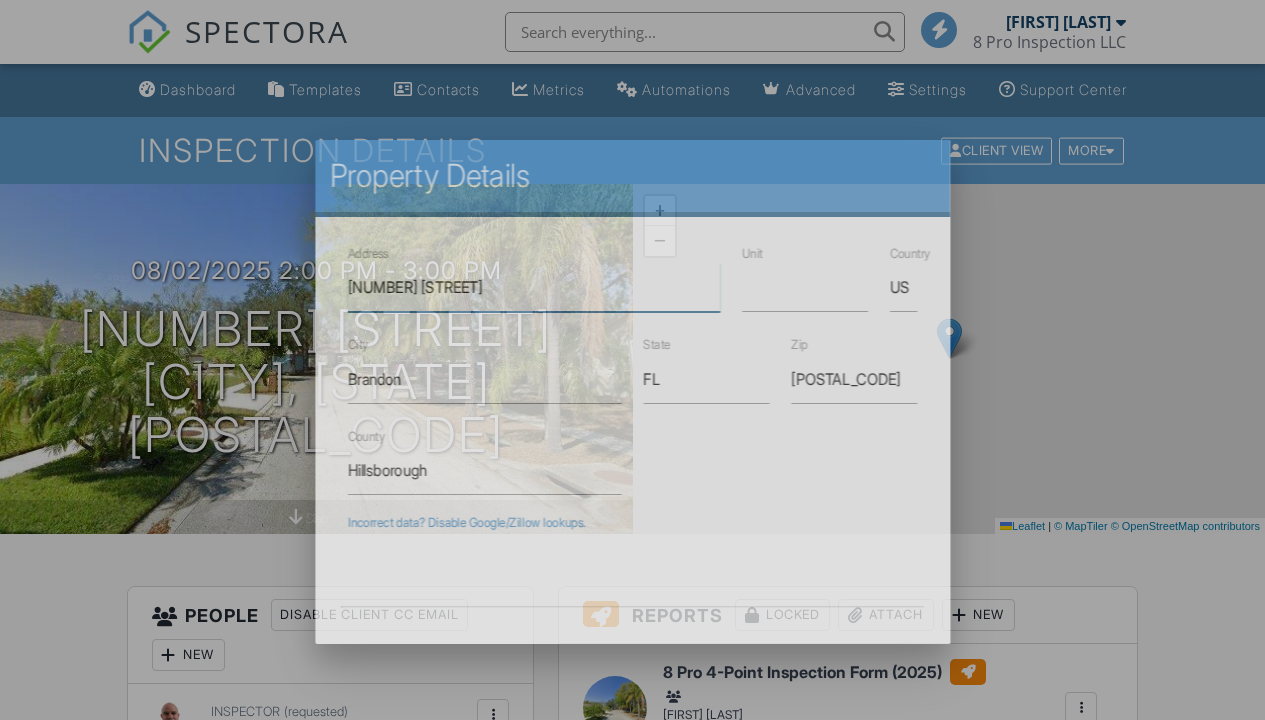 click on "[NUMBER] [STREET]" at bounding box center (534, 287) 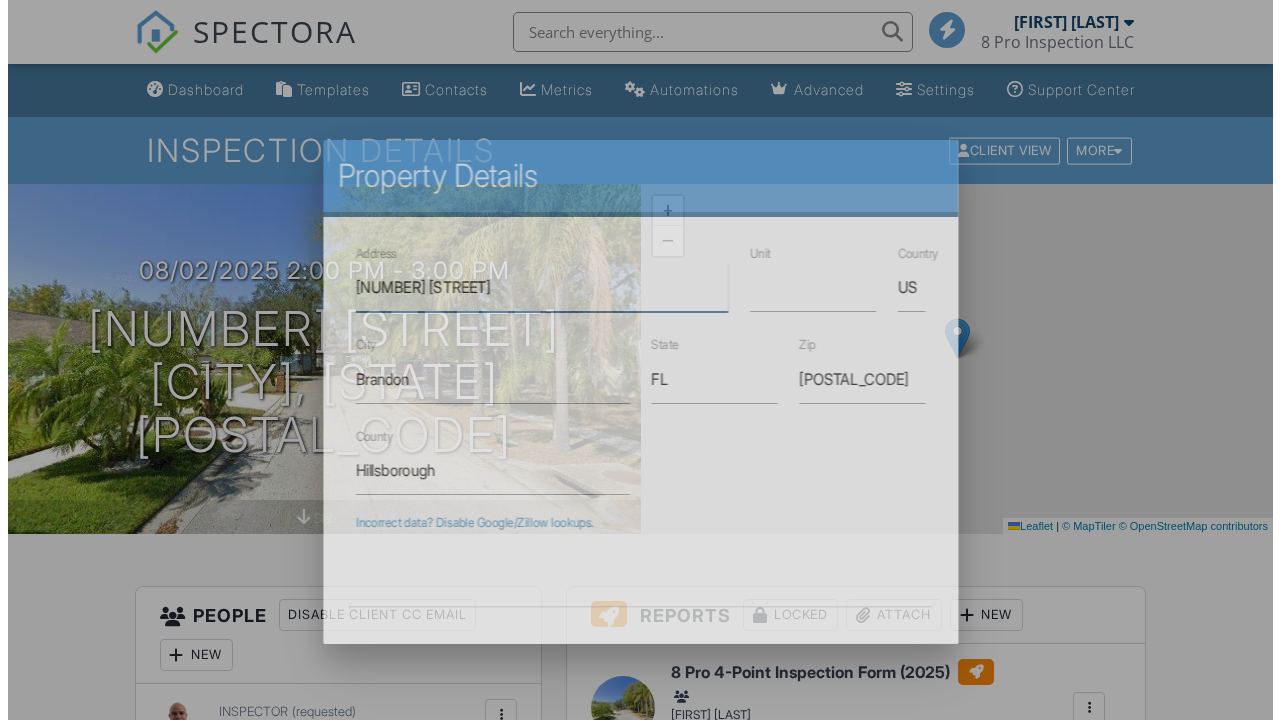 scroll, scrollTop: 0, scrollLeft: 0, axis: both 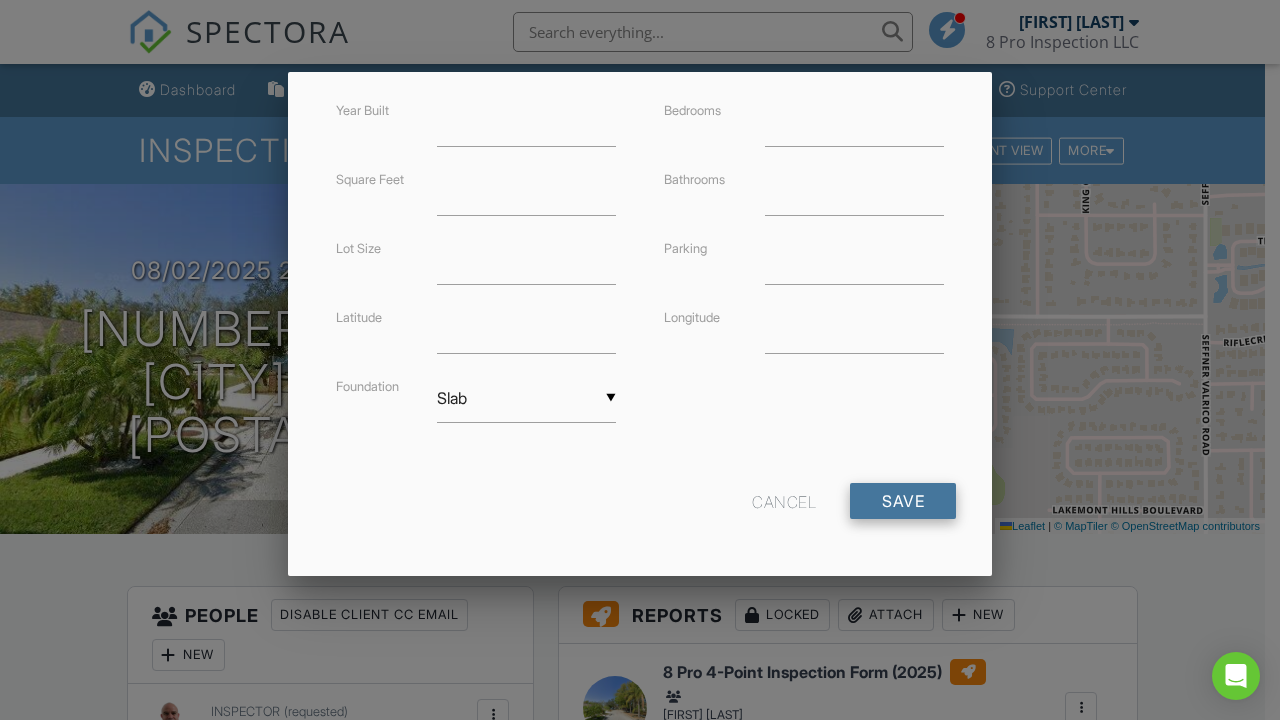 type on "[NUMBER] [STREET]" 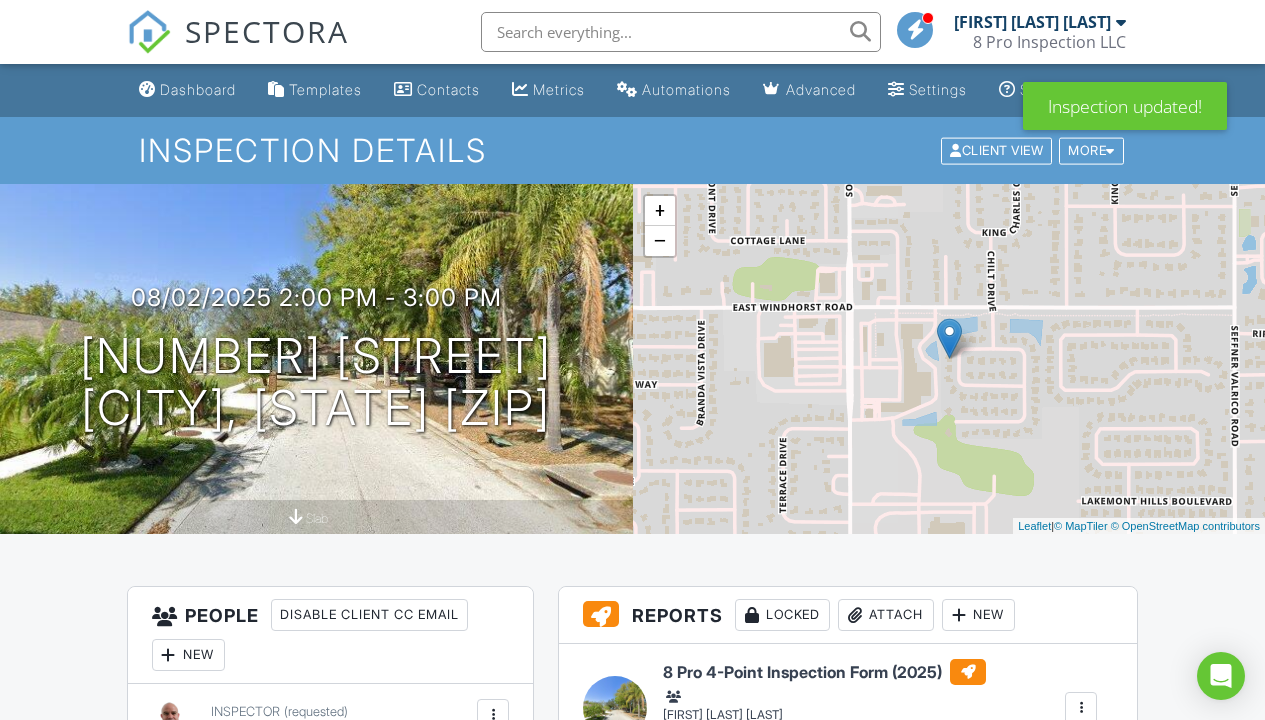 scroll, scrollTop: 0, scrollLeft: 0, axis: both 